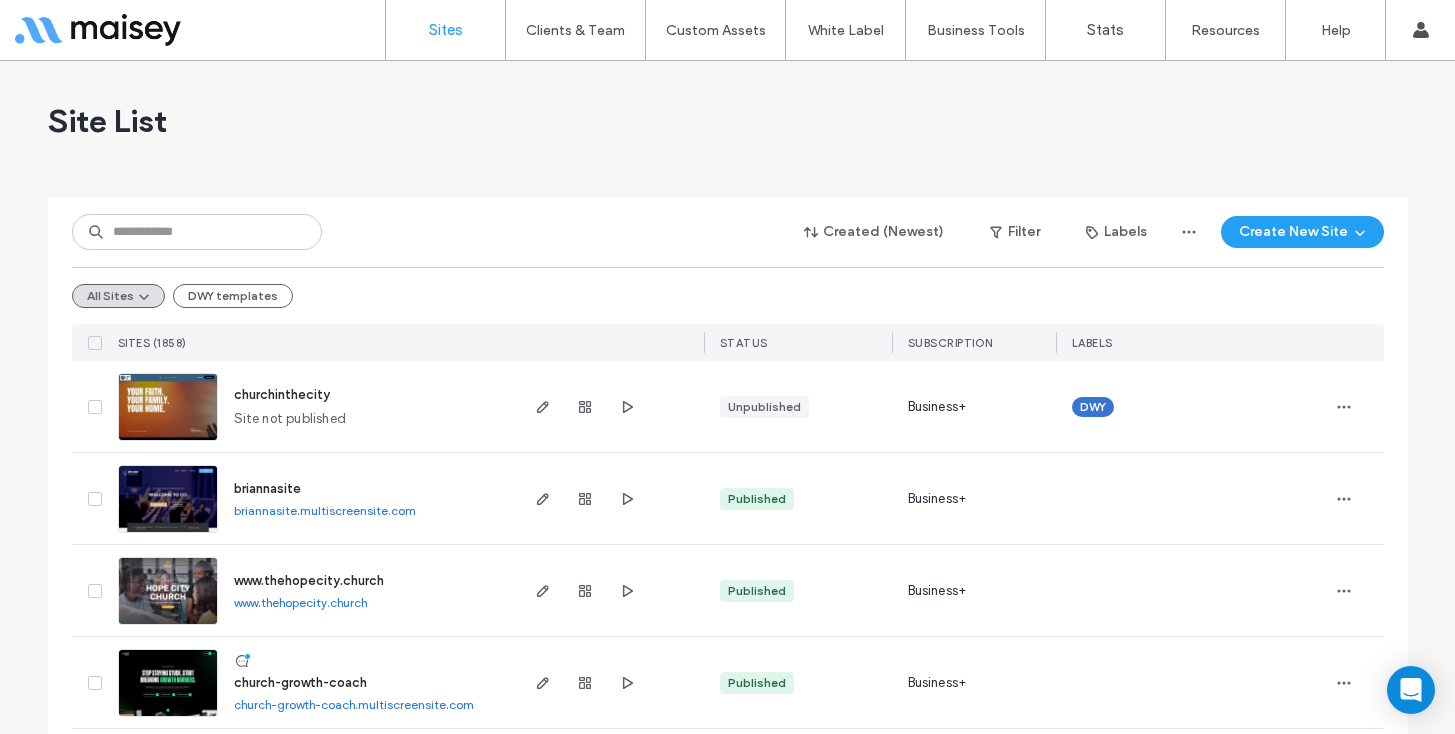 scroll, scrollTop: 0, scrollLeft: 0, axis: both 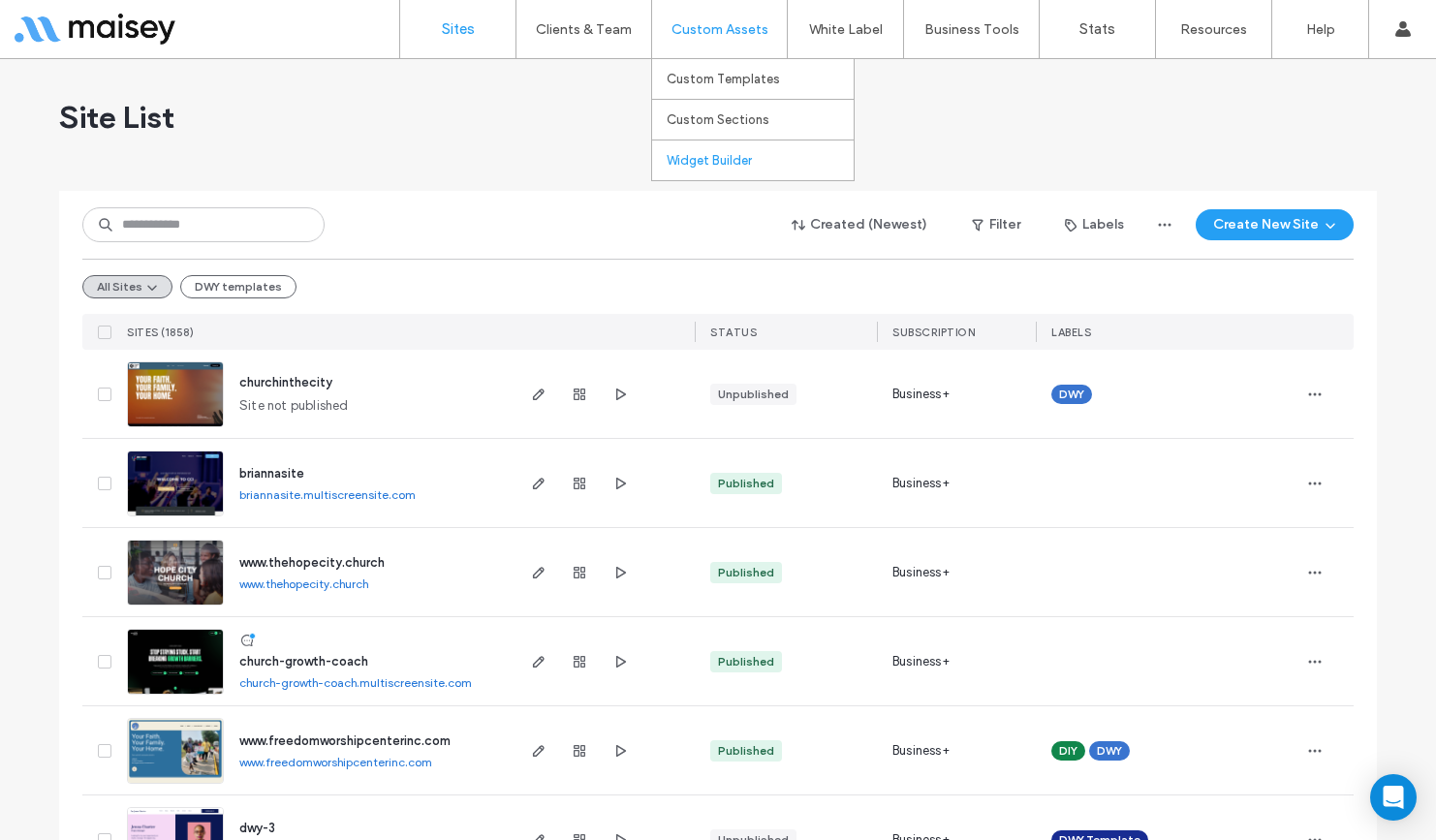 click on "Widget Builder" at bounding box center (709, 160) 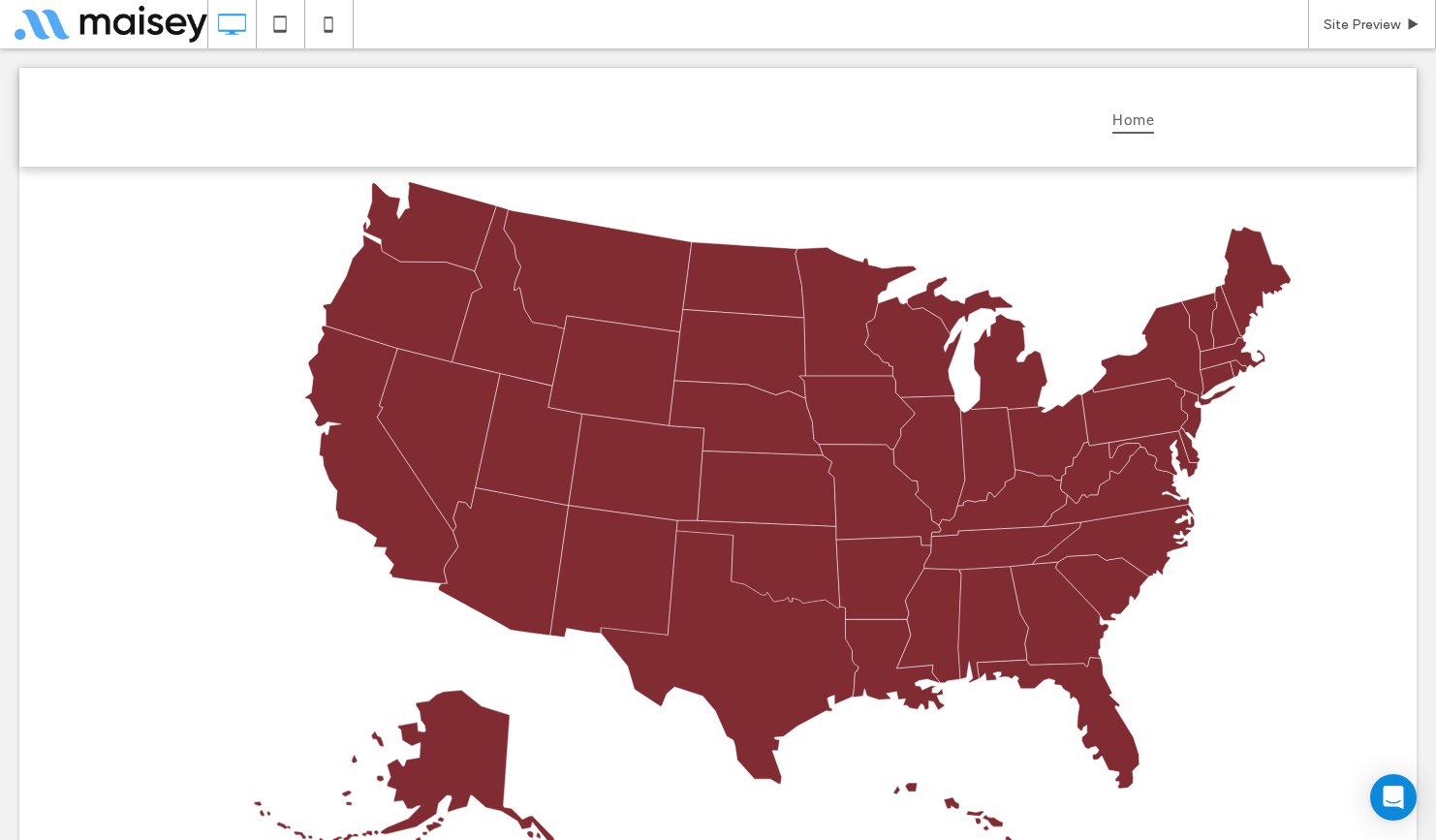 scroll, scrollTop: 0, scrollLeft: 0, axis: both 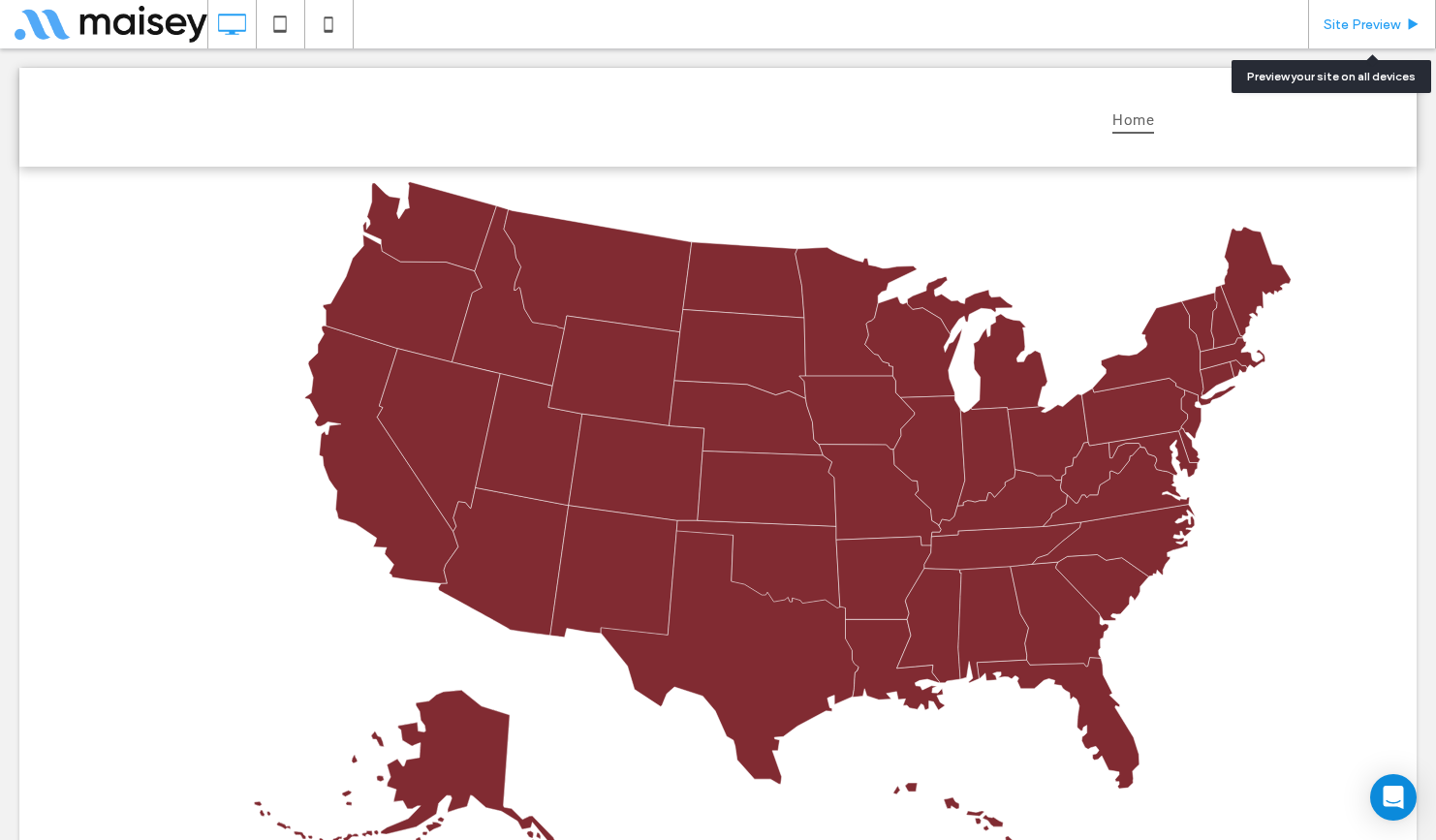 click on "Site Preview" at bounding box center [1361, 24] 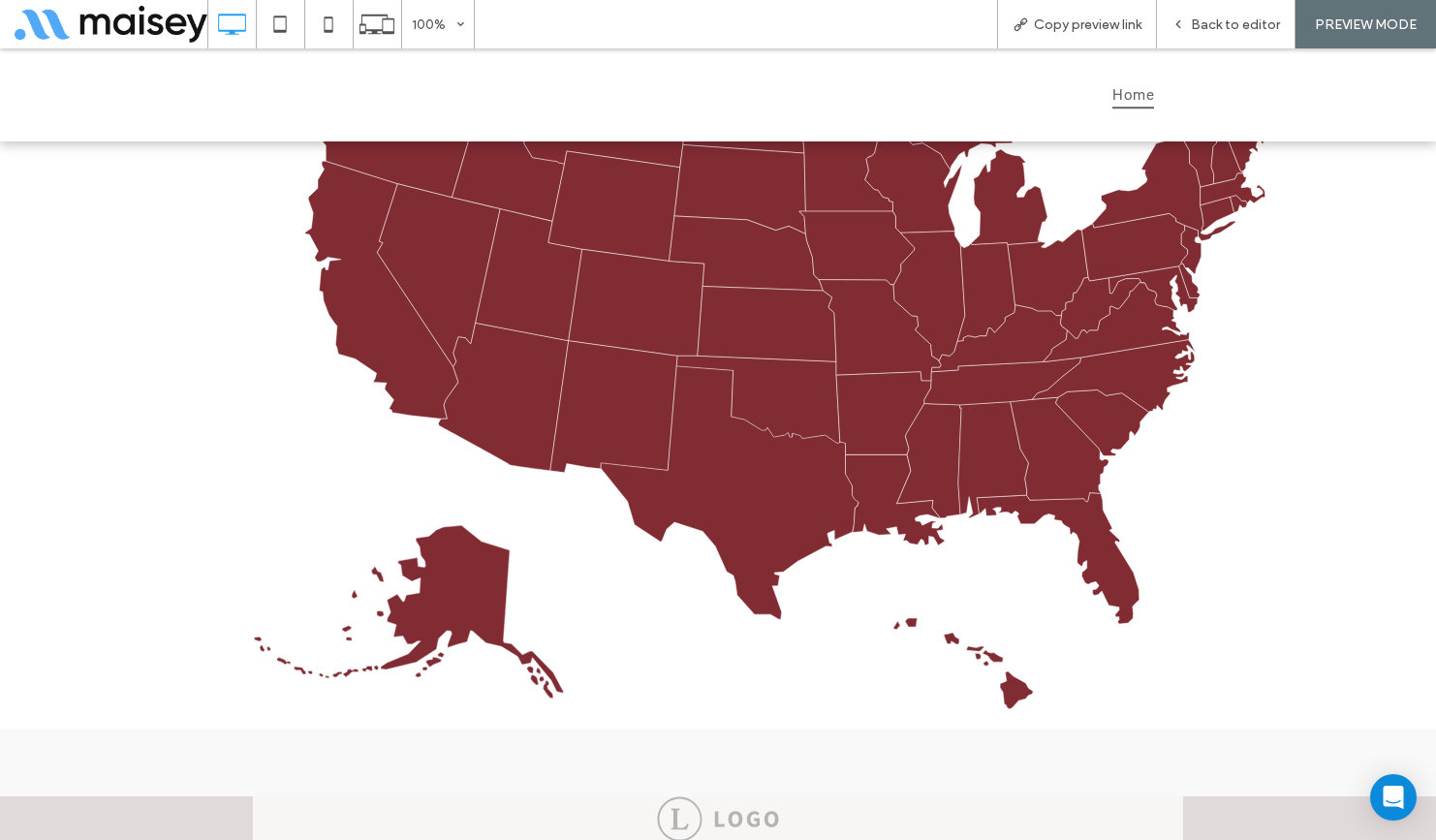 scroll, scrollTop: 0, scrollLeft: 0, axis: both 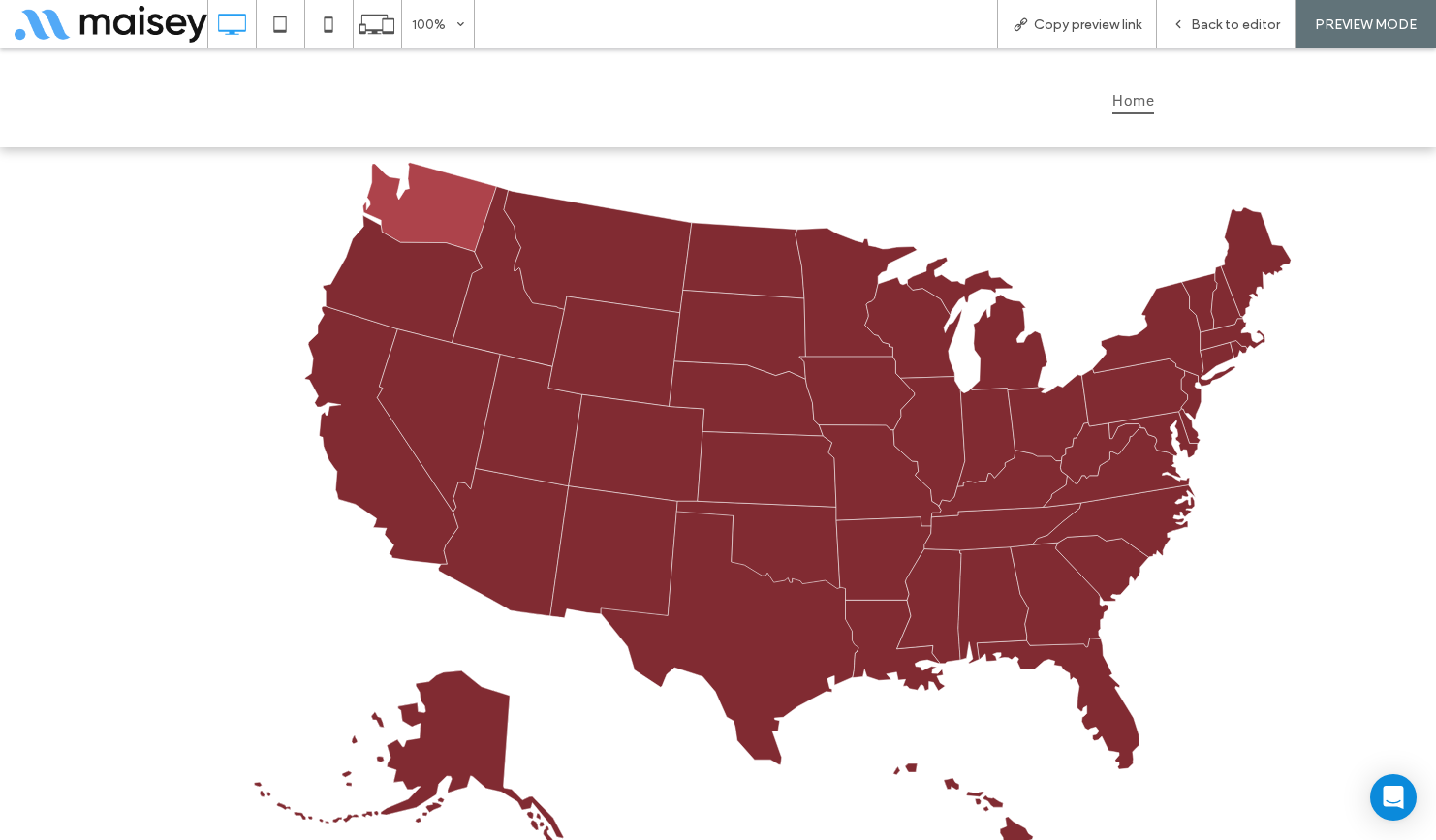 click 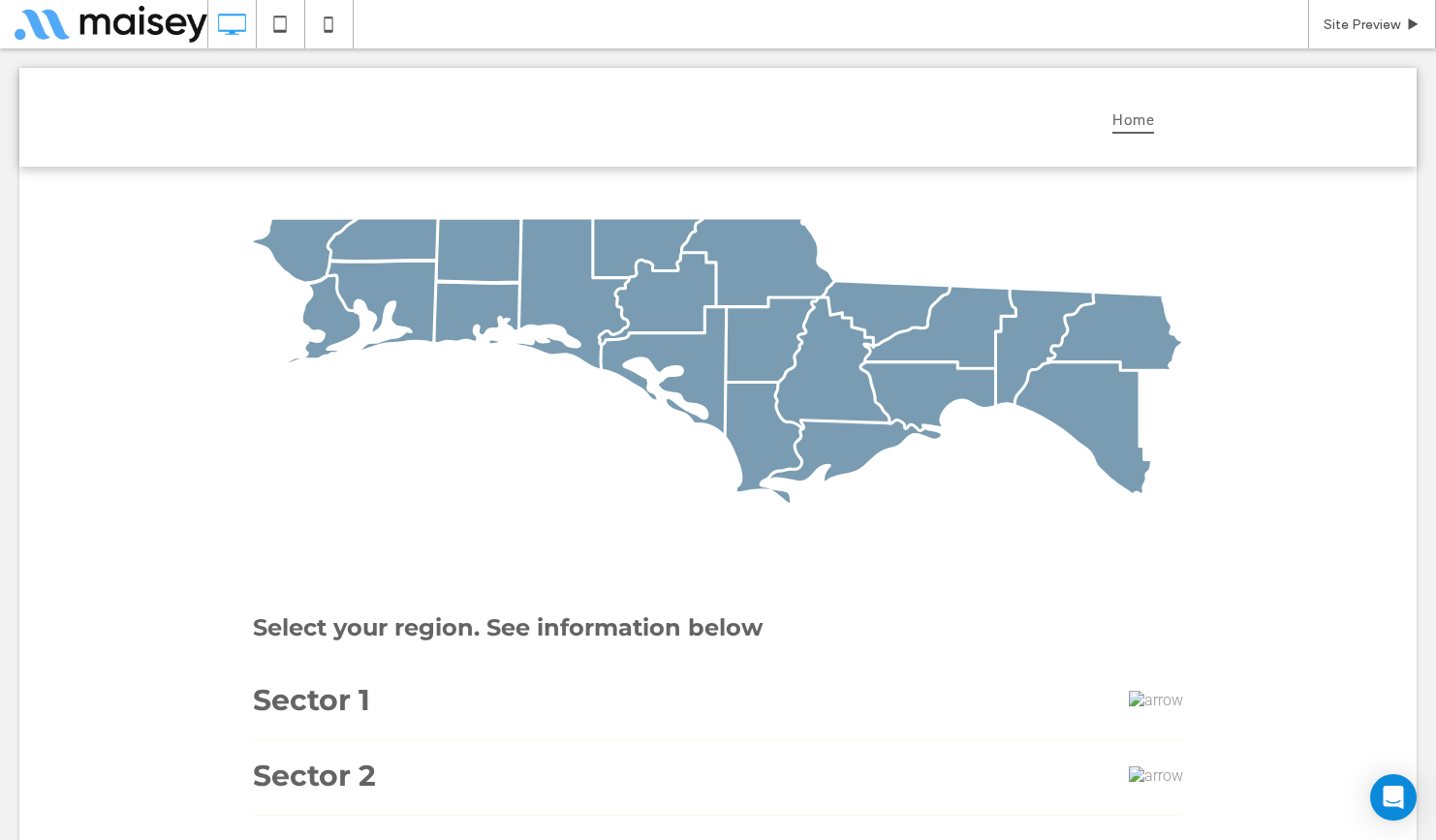 scroll, scrollTop: 0, scrollLeft: 0, axis: both 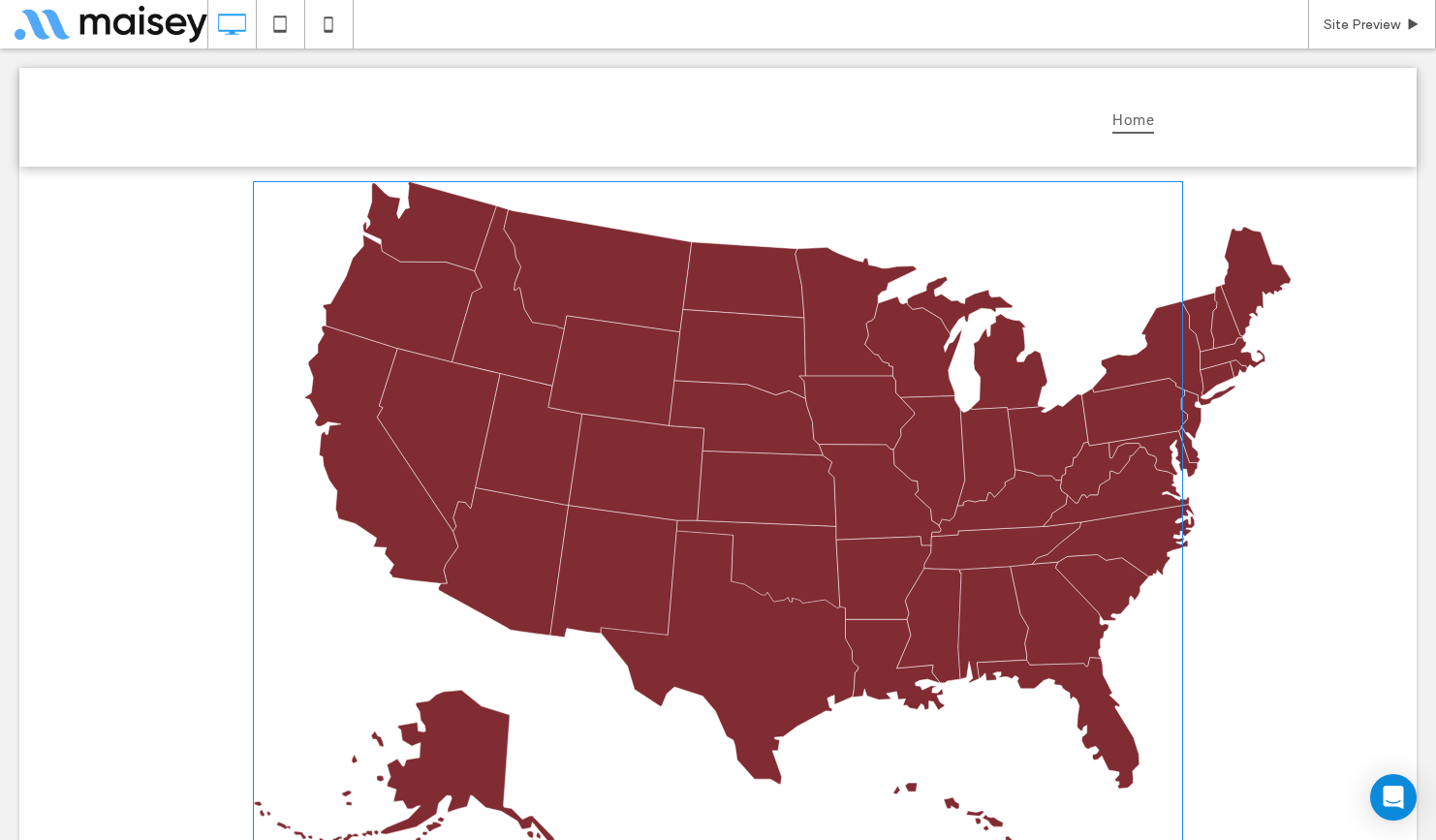 click at bounding box center (718, 530) 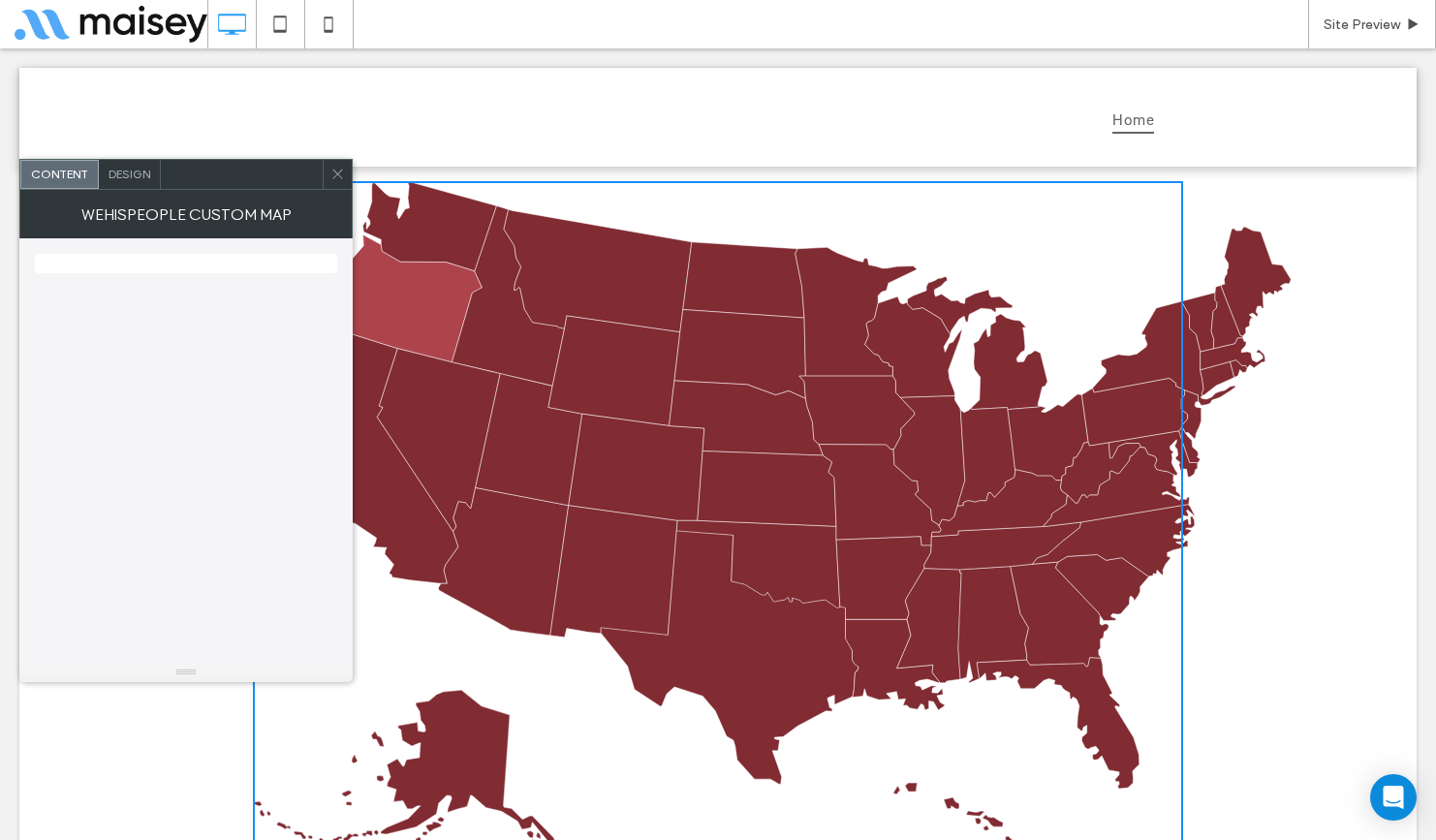 click 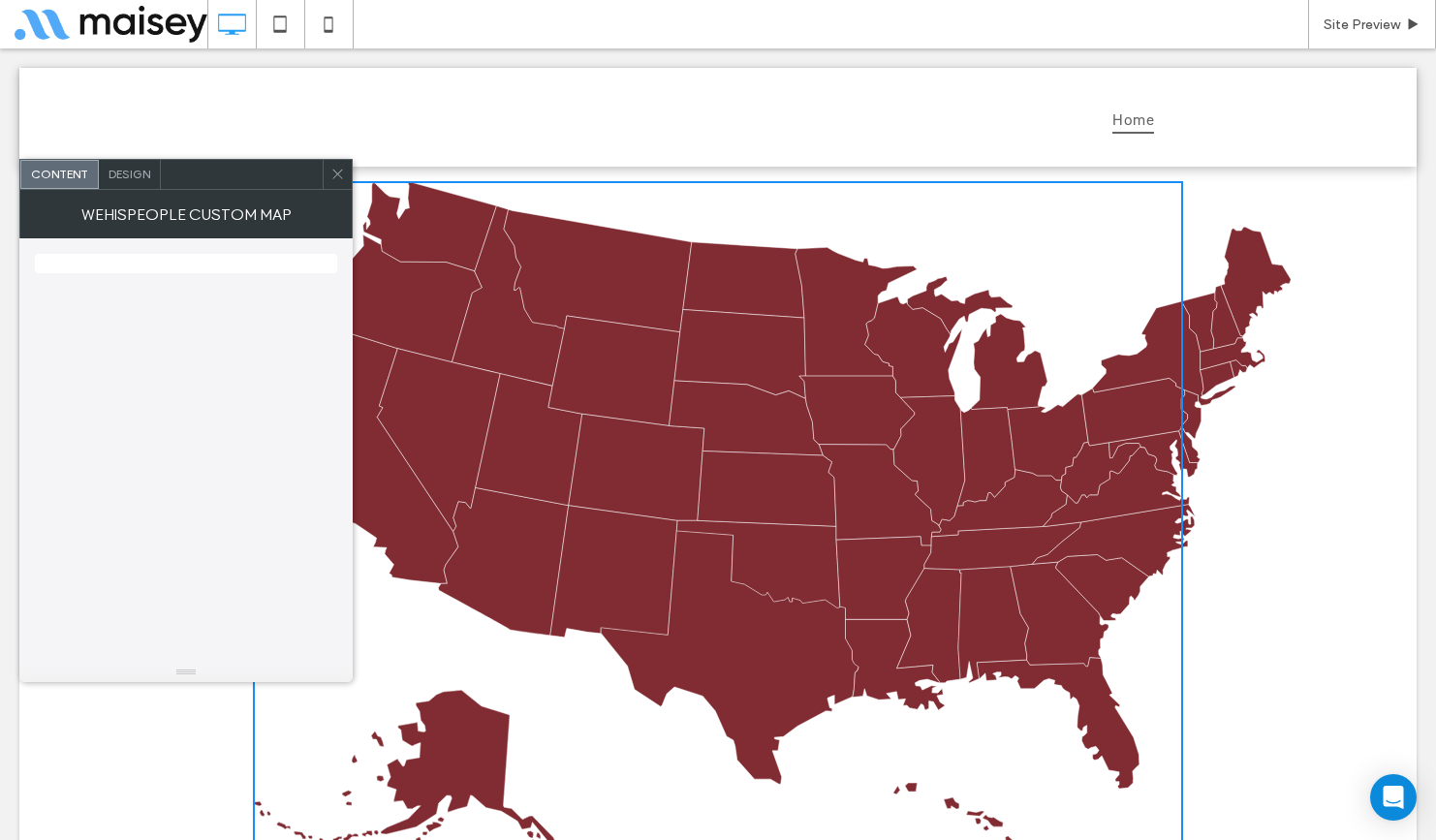 click 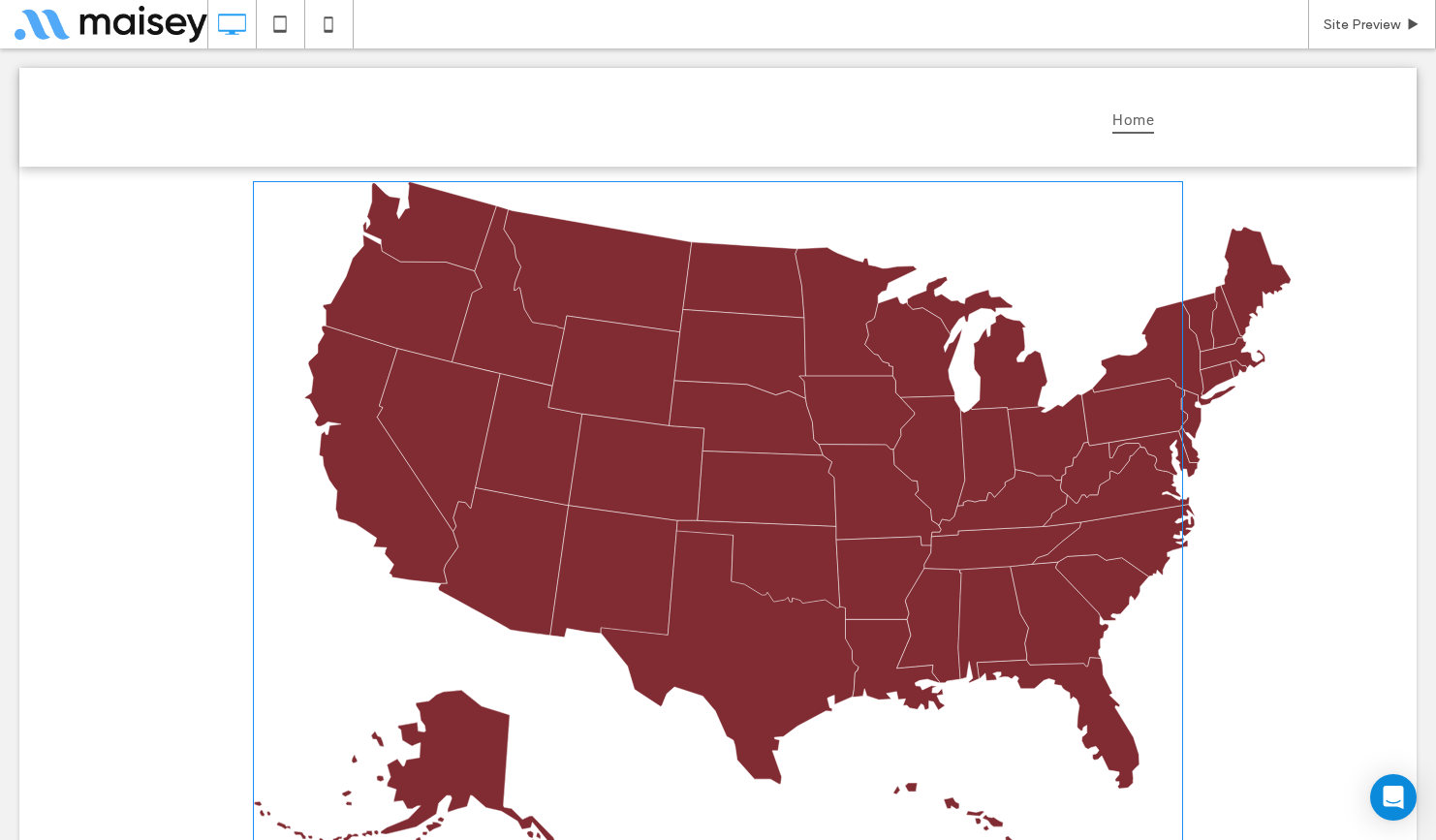 click at bounding box center (718, 530) 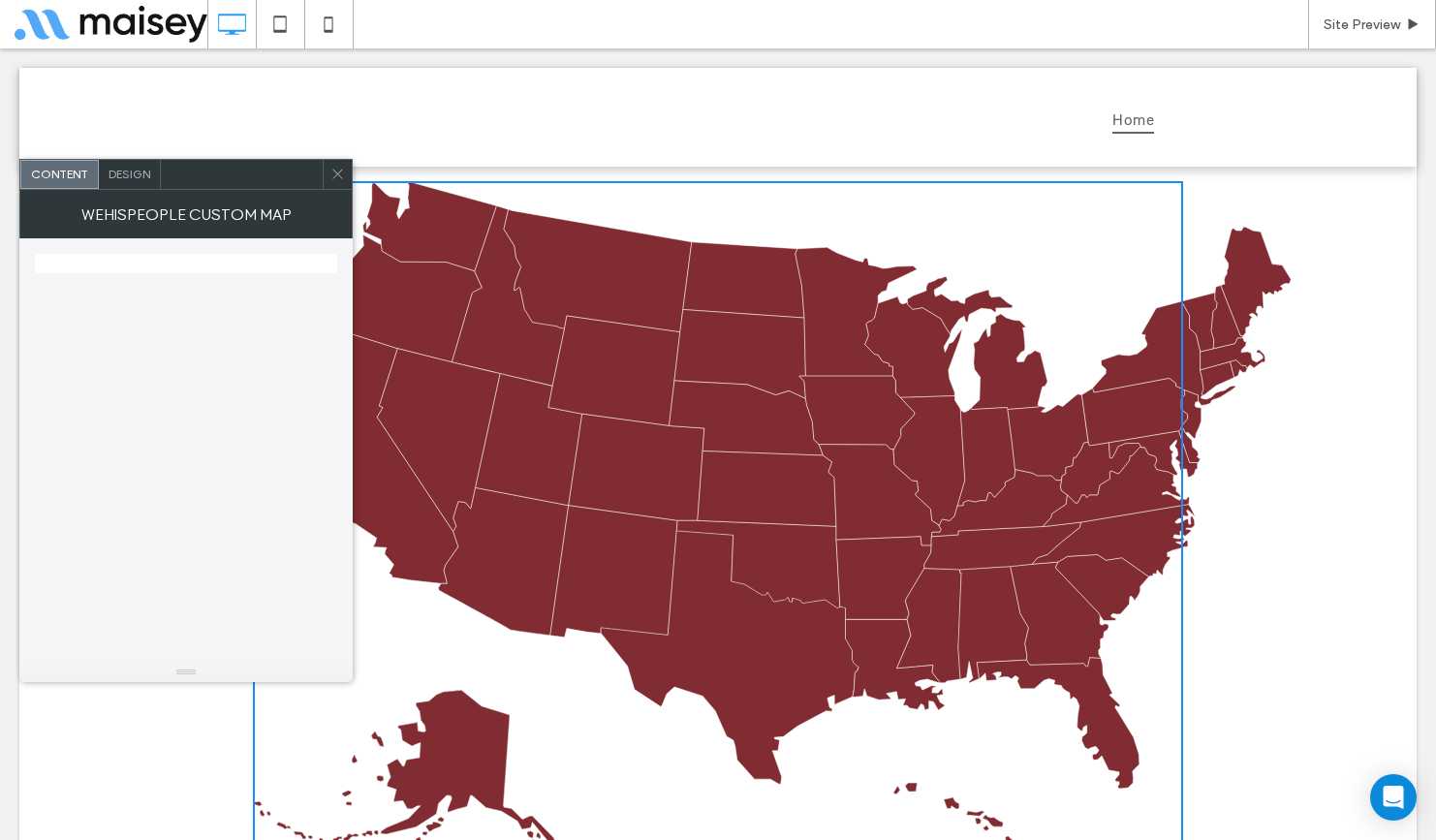 click at bounding box center (337, 174) 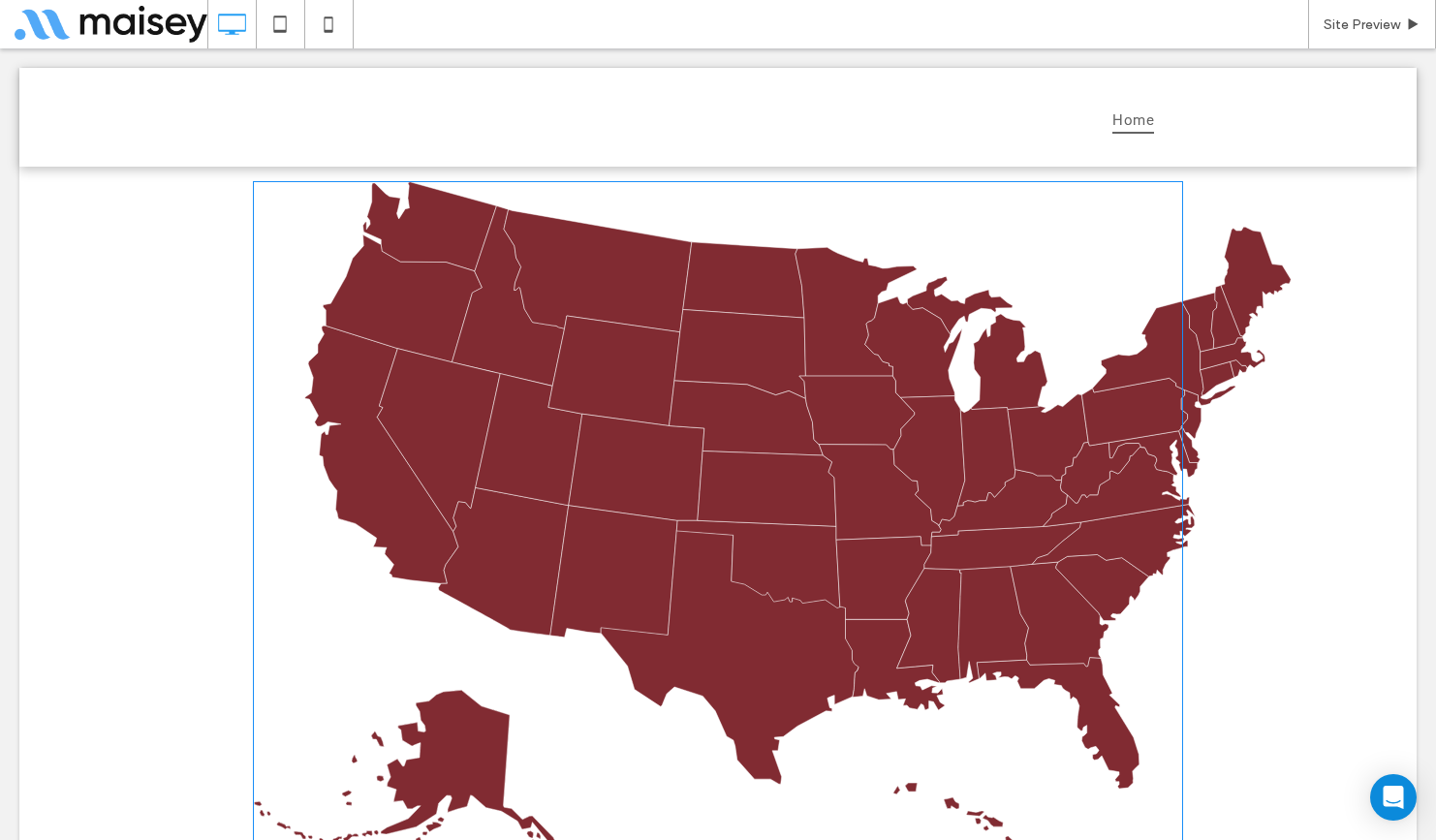 click at bounding box center (718, 530) 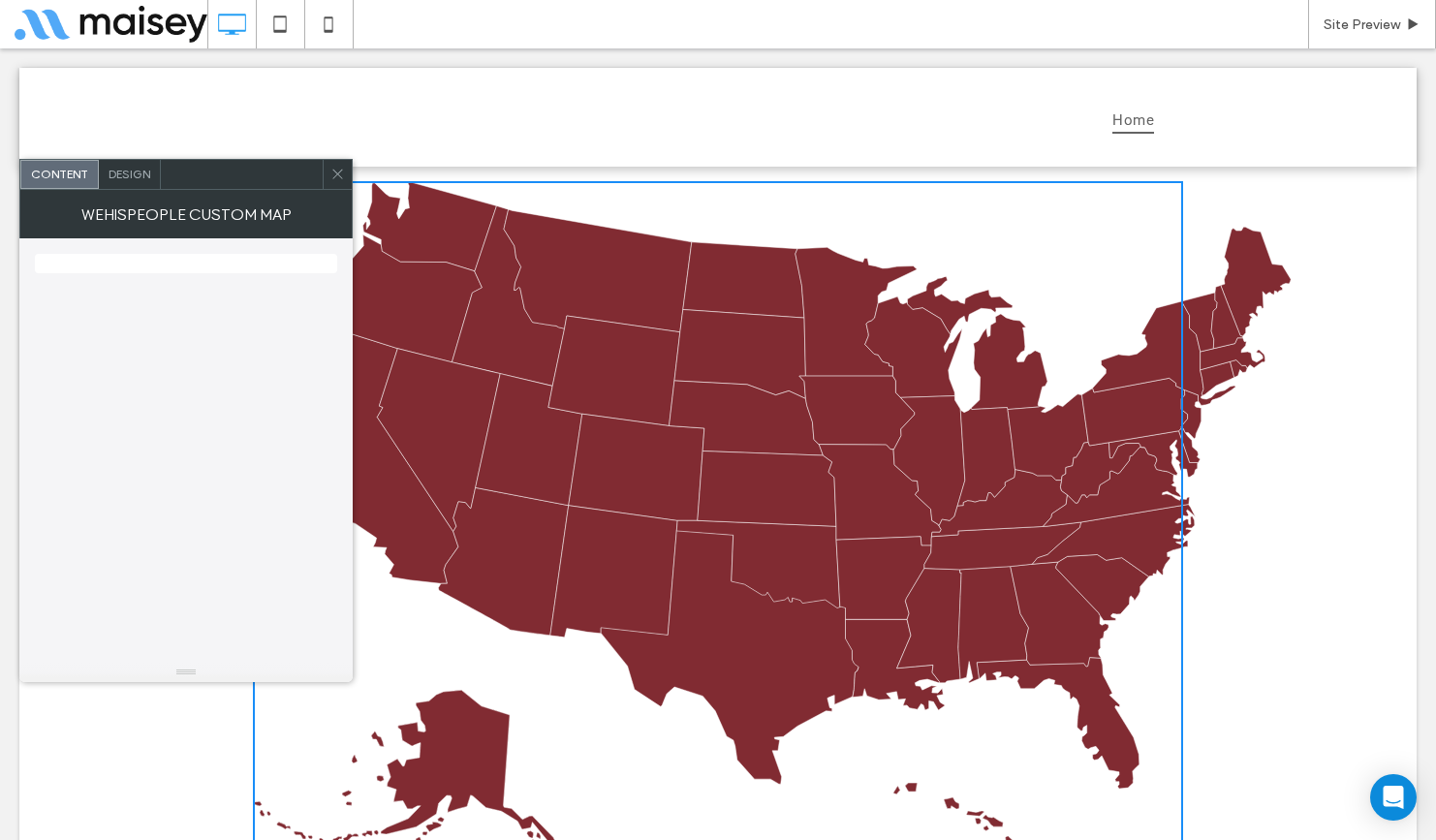 click 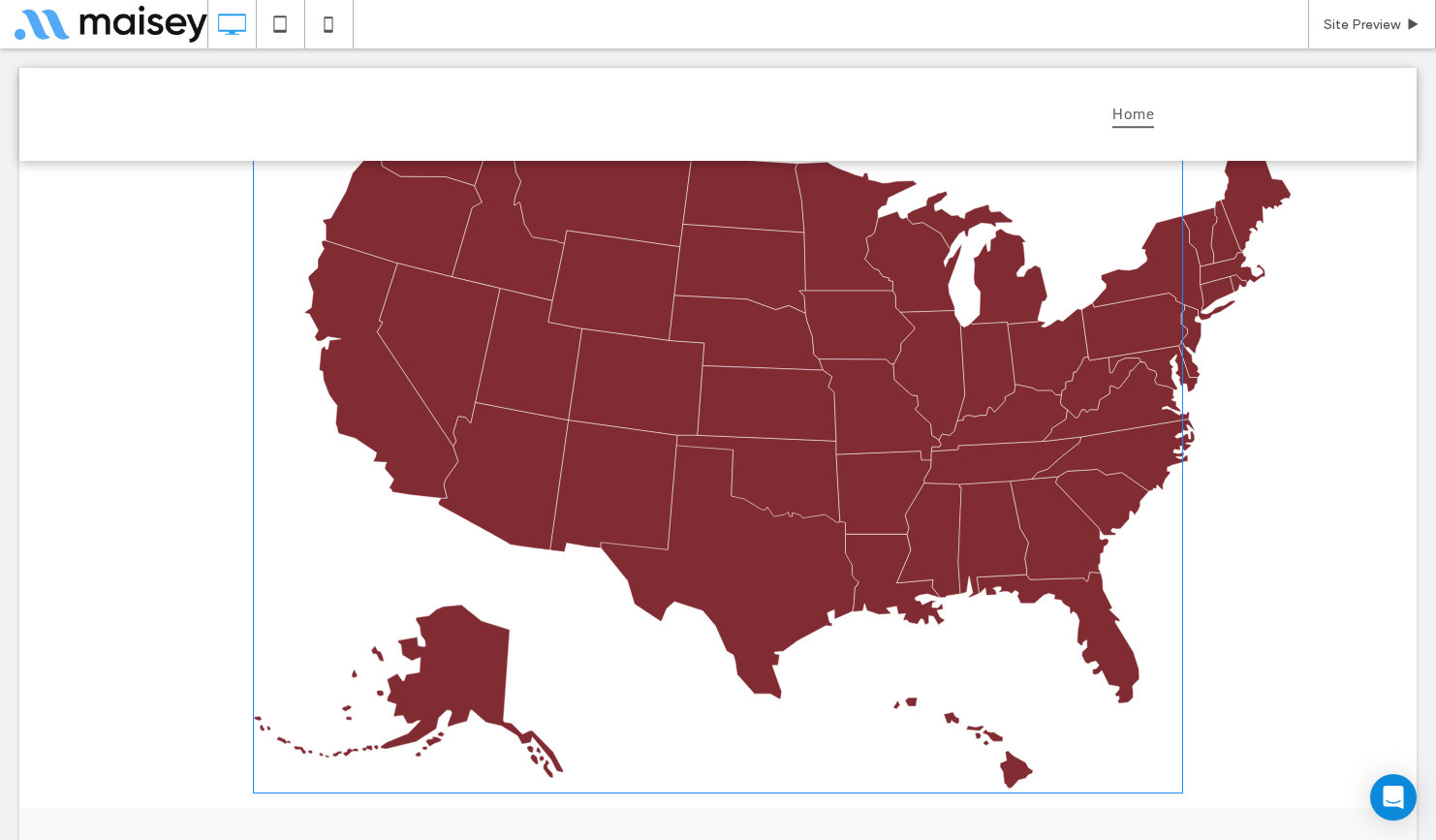 scroll, scrollTop: 0, scrollLeft: 0, axis: both 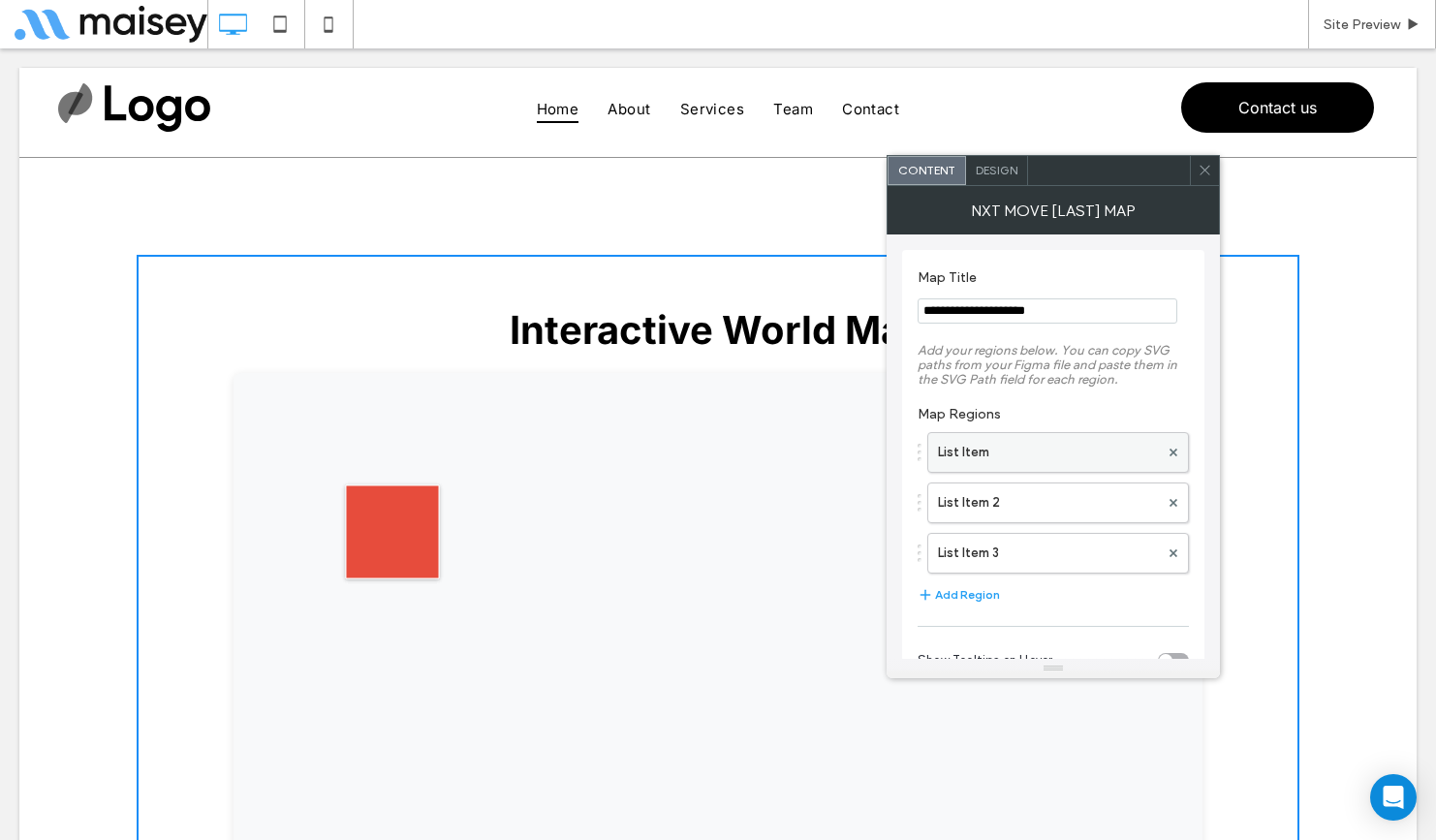 click on "List Item" at bounding box center [1048, 452] 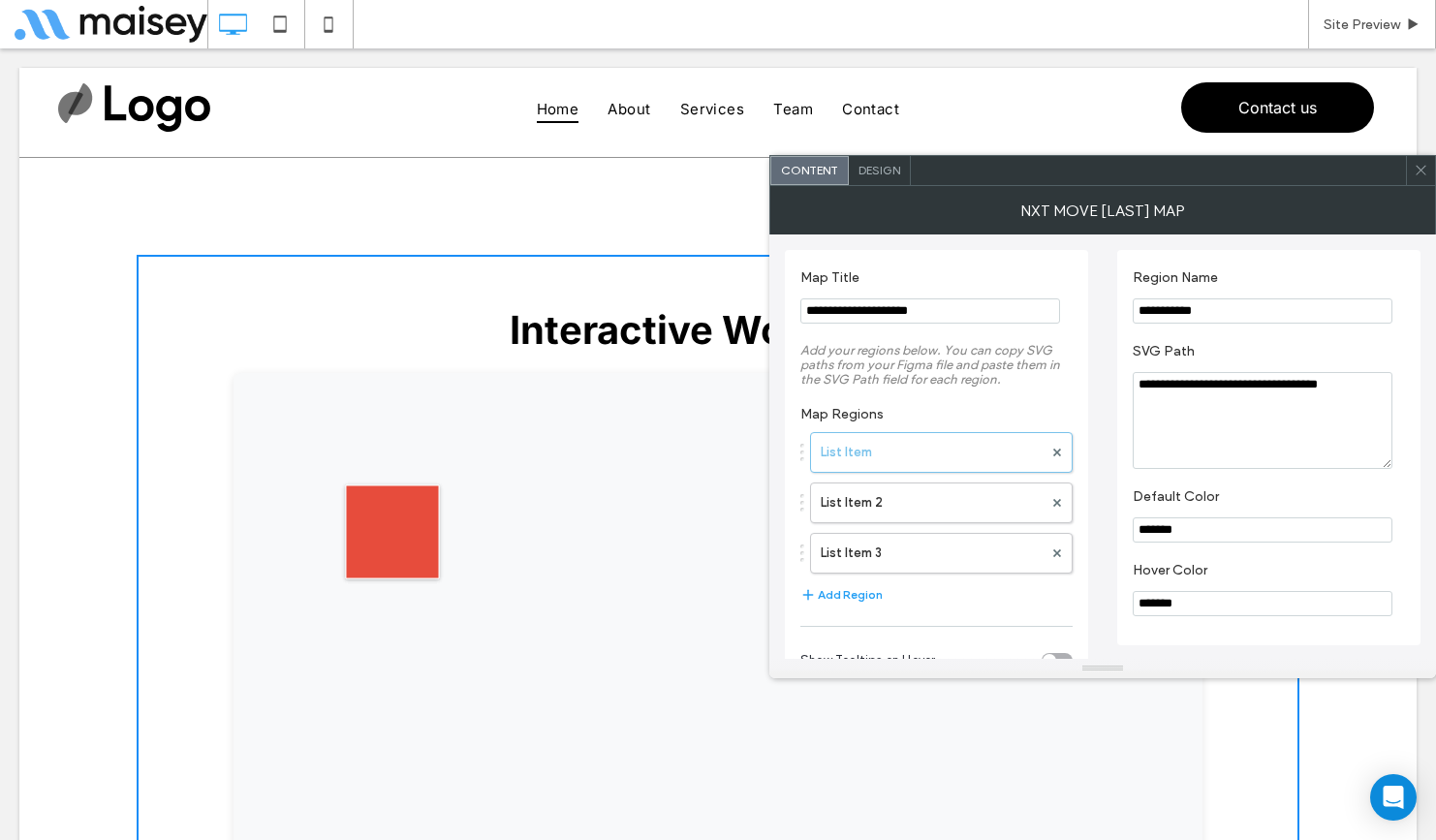 click on "**********" at bounding box center (1263, 420) 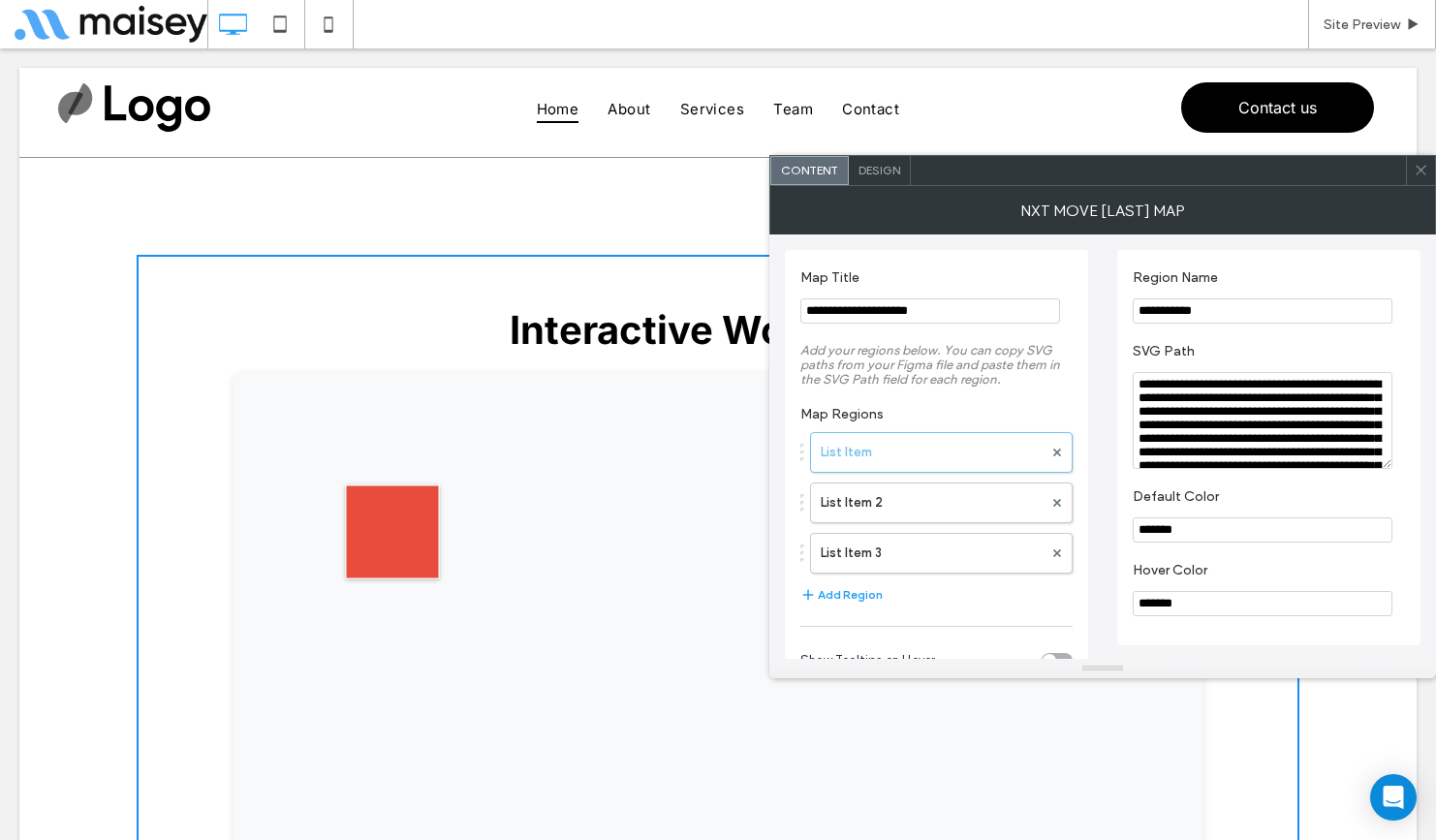 scroll, scrollTop: 3762, scrollLeft: 0, axis: vertical 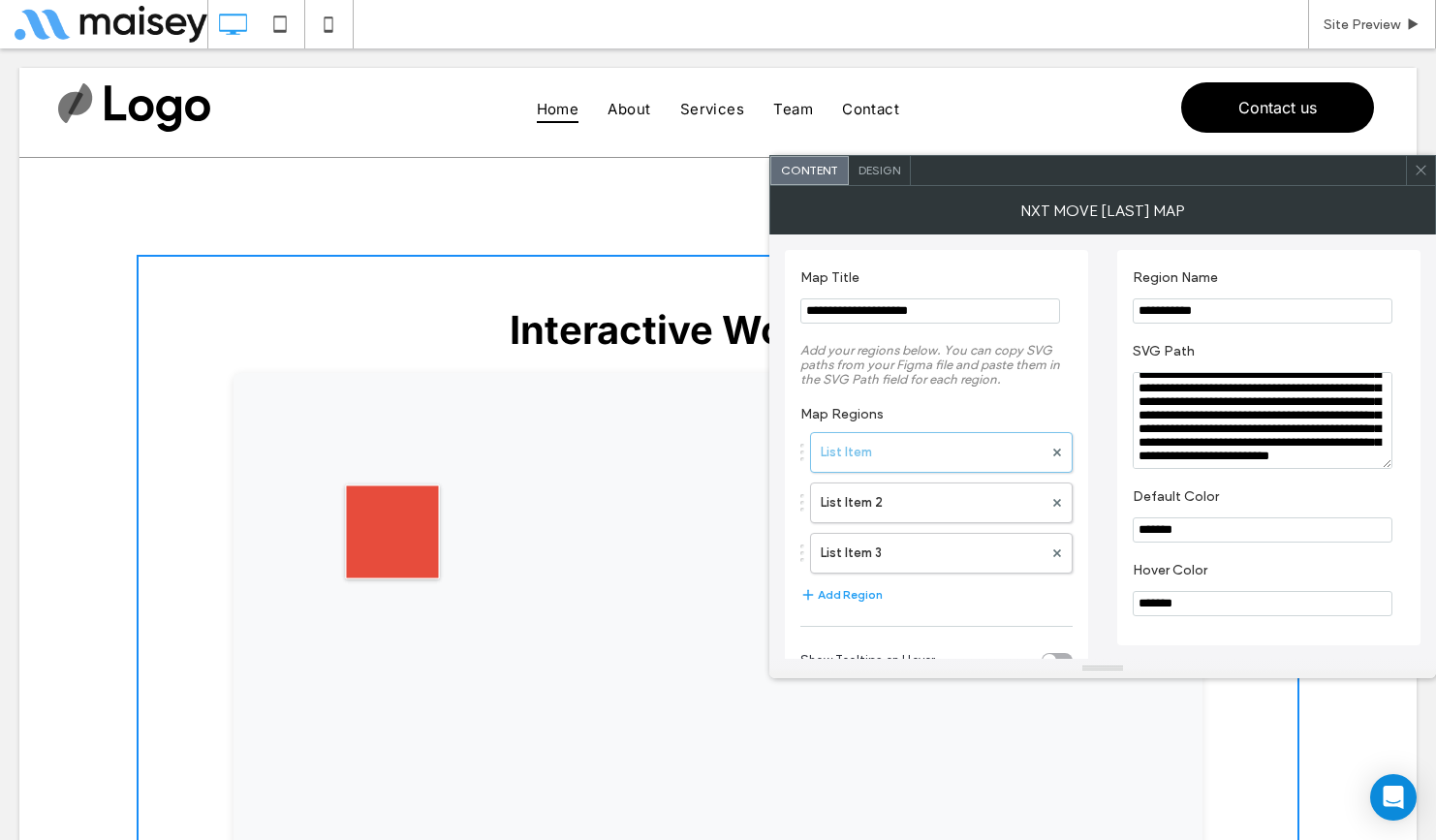 type on "**********" 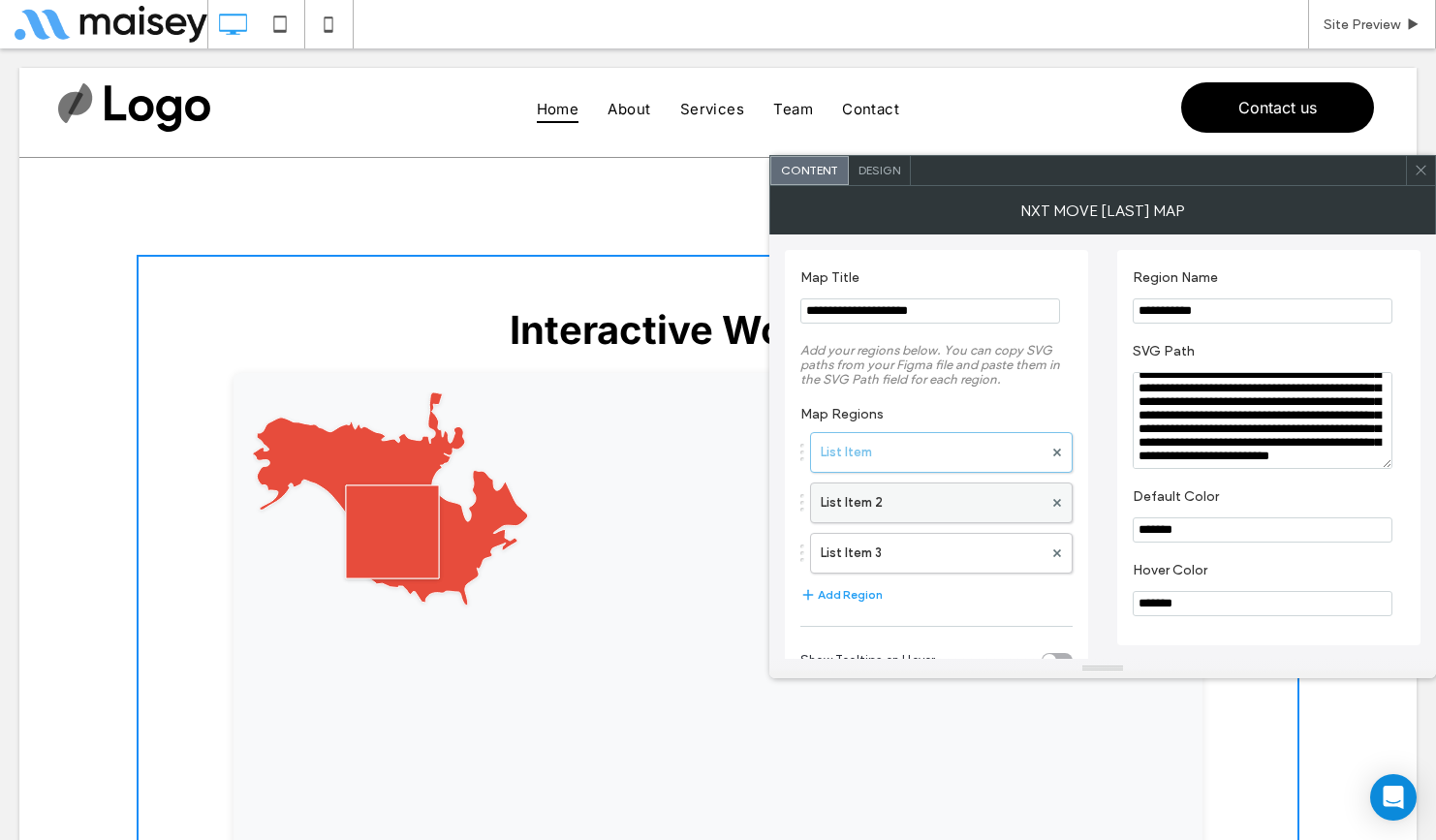 click on "List Item 2" at bounding box center (931, 503) 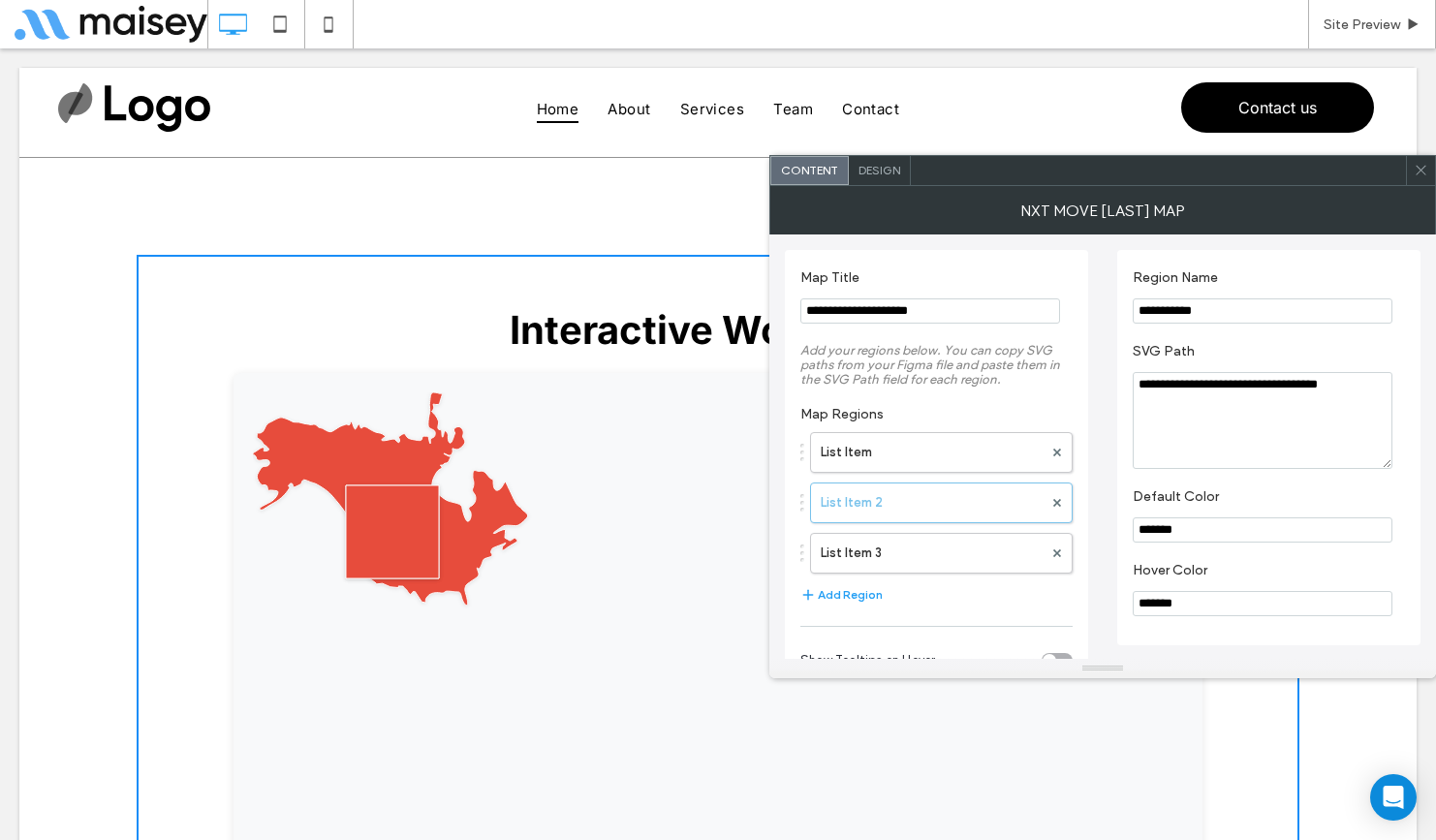 click on "**********" at bounding box center (1263, 420) 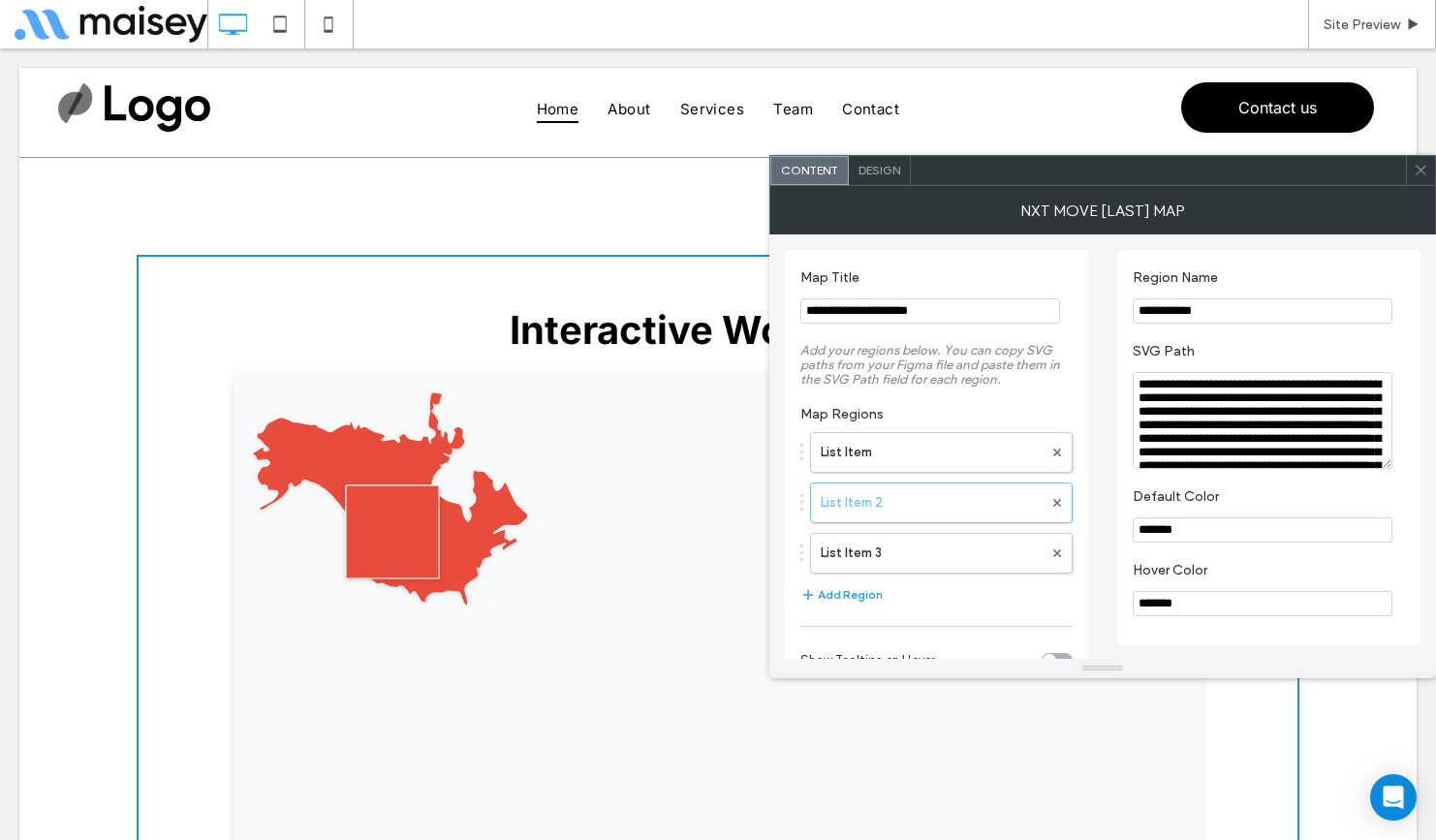 scroll, scrollTop: 1015, scrollLeft: 0, axis: vertical 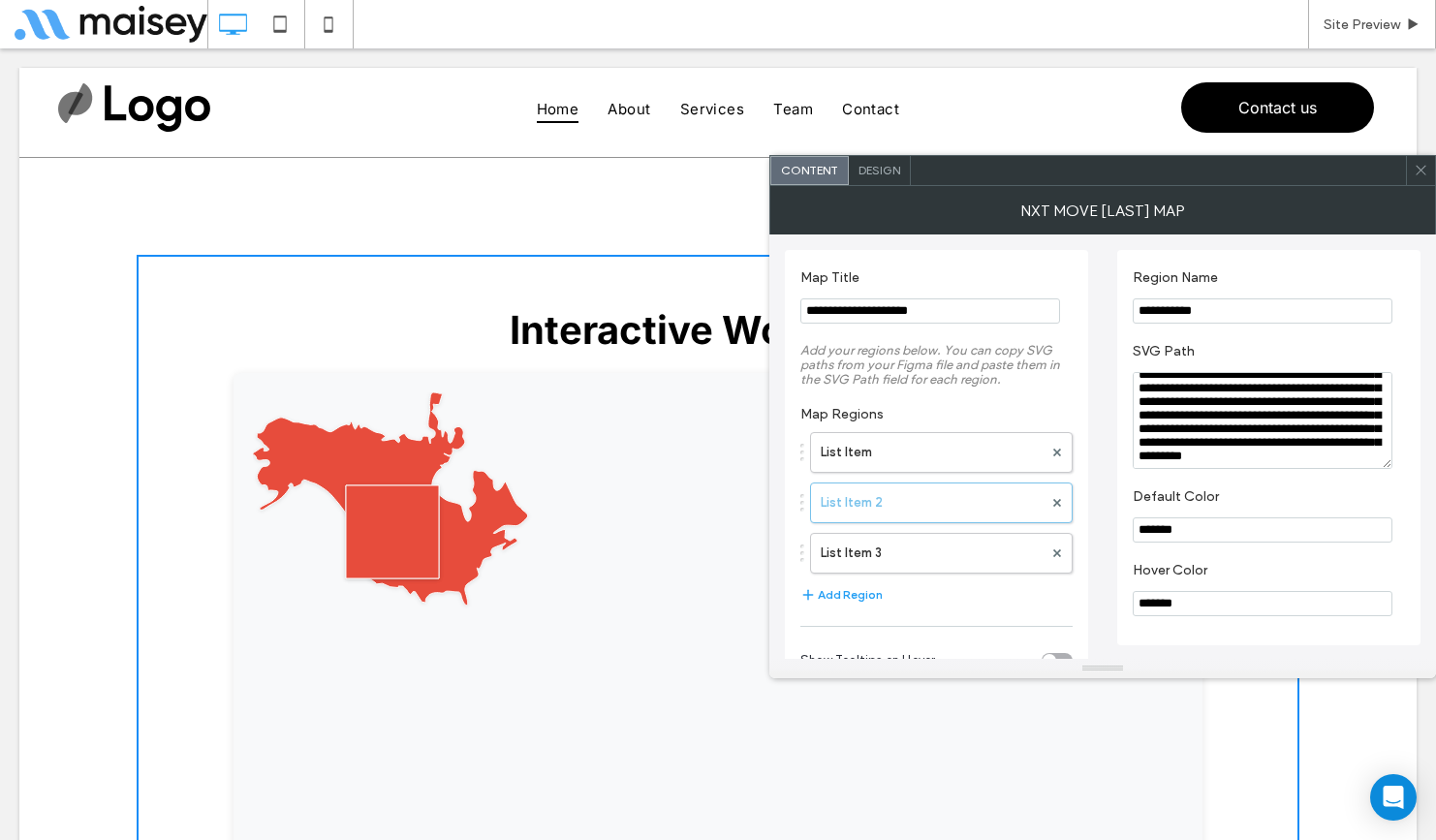 type on "**********" 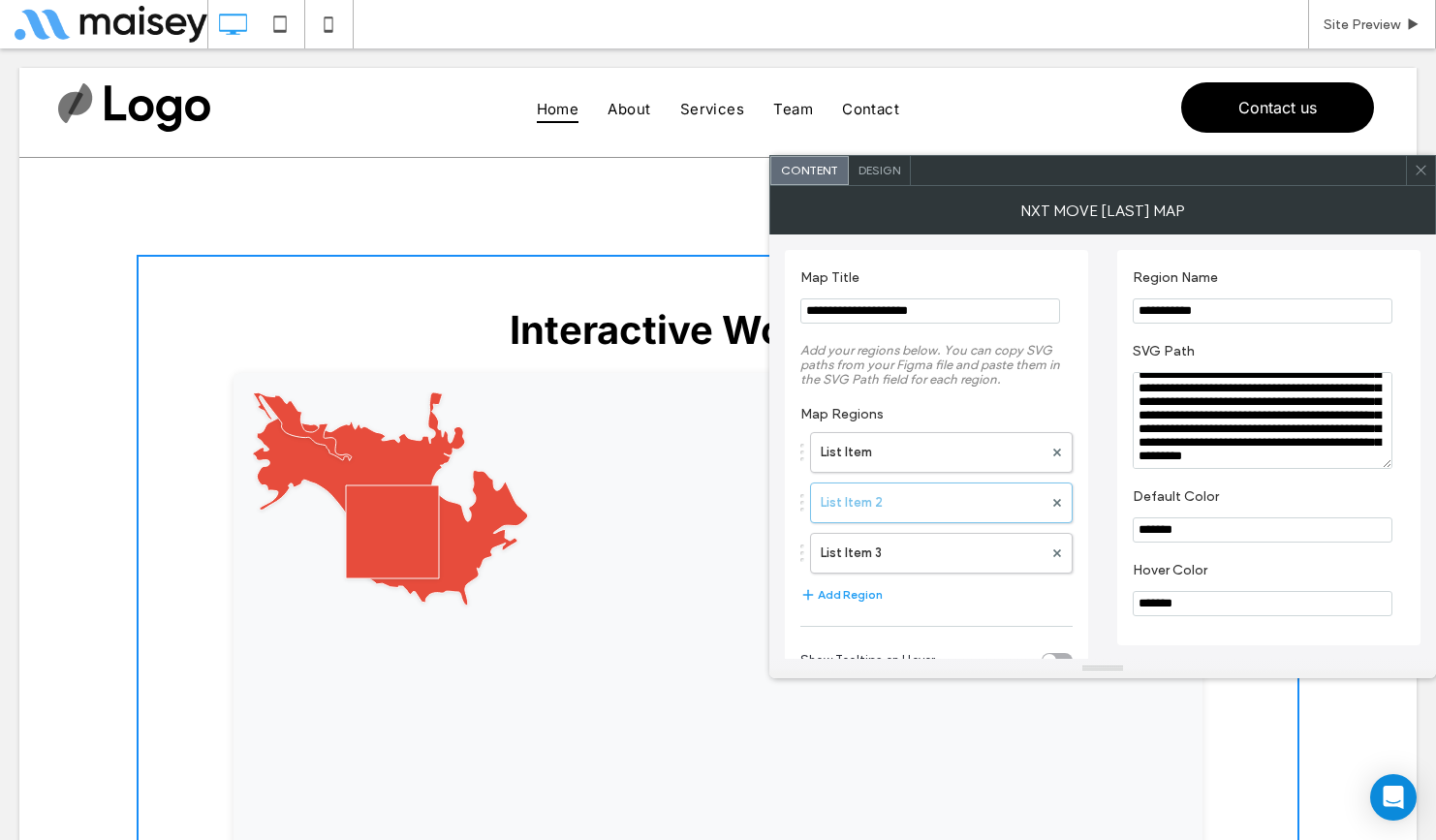 click 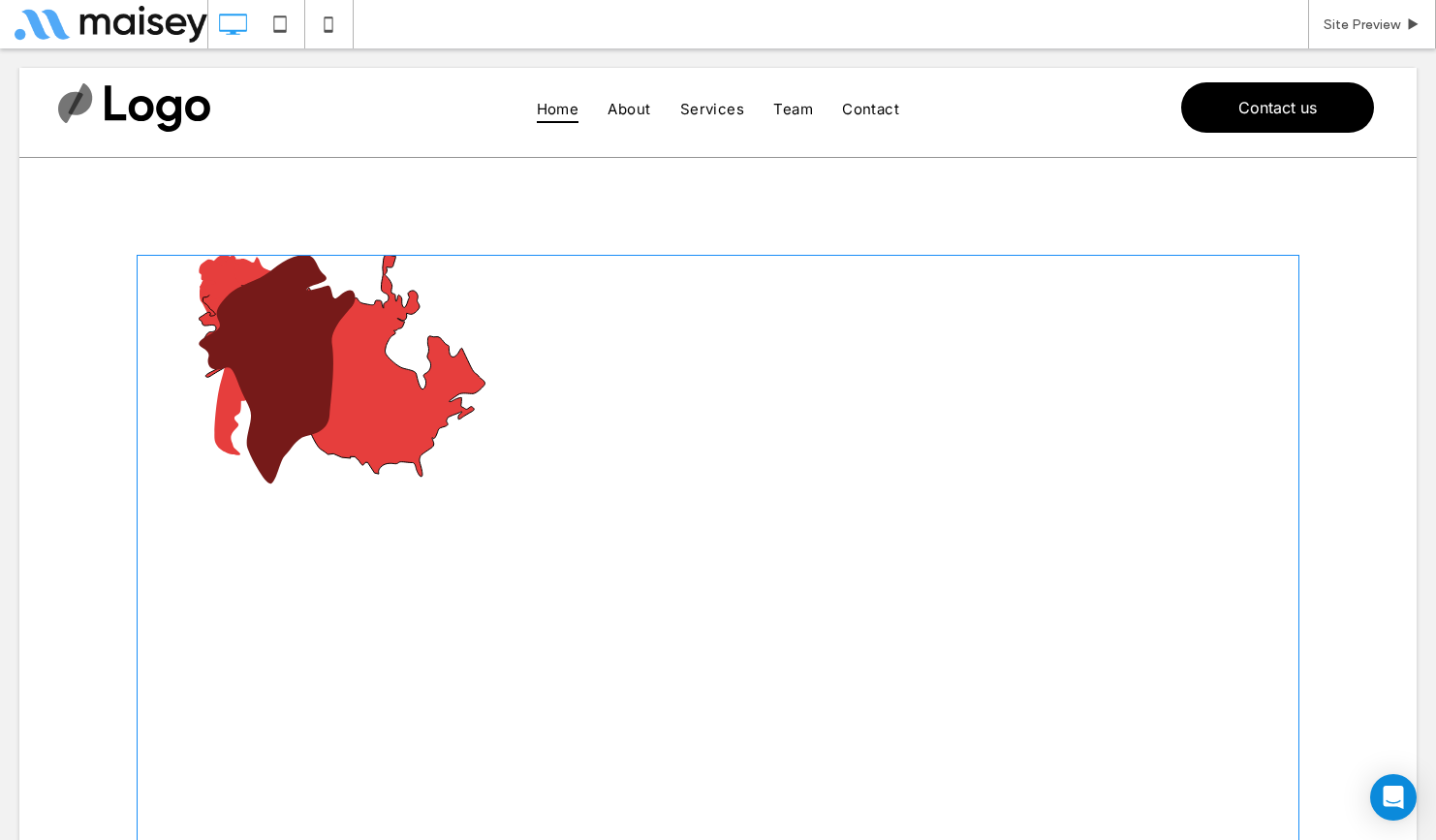 scroll, scrollTop: 0, scrollLeft: 0, axis: both 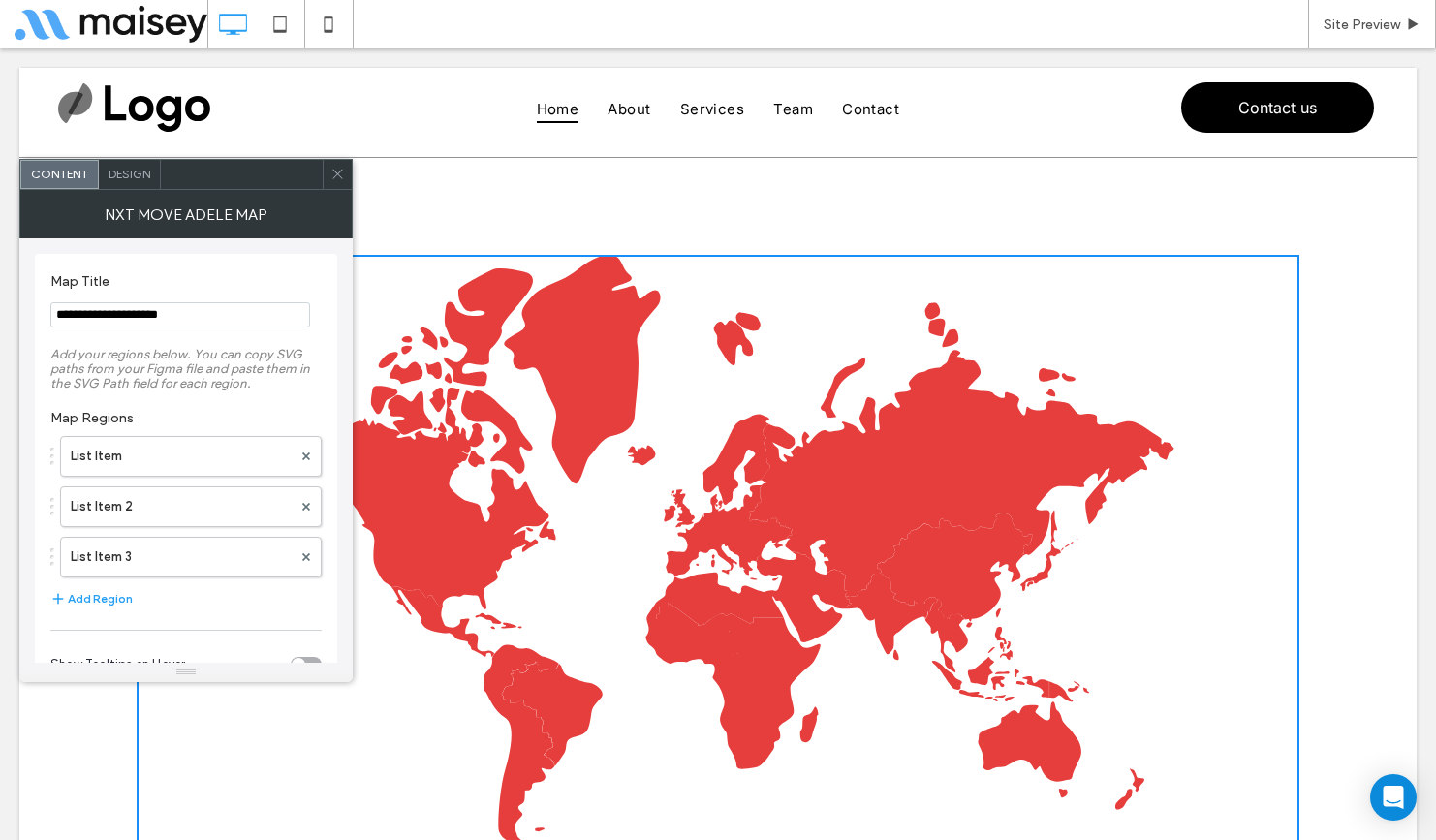 click 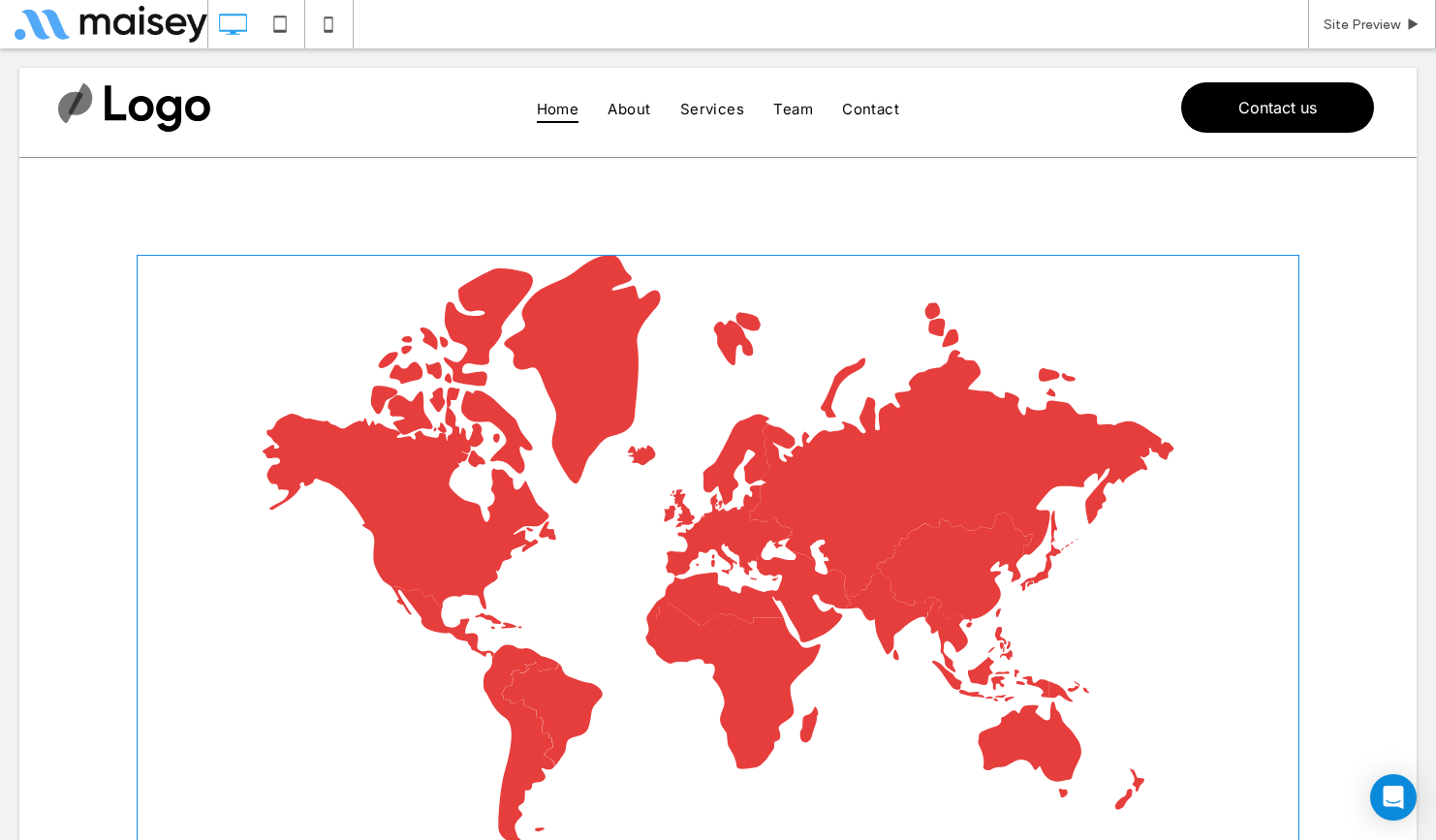 click at bounding box center (718, 551) 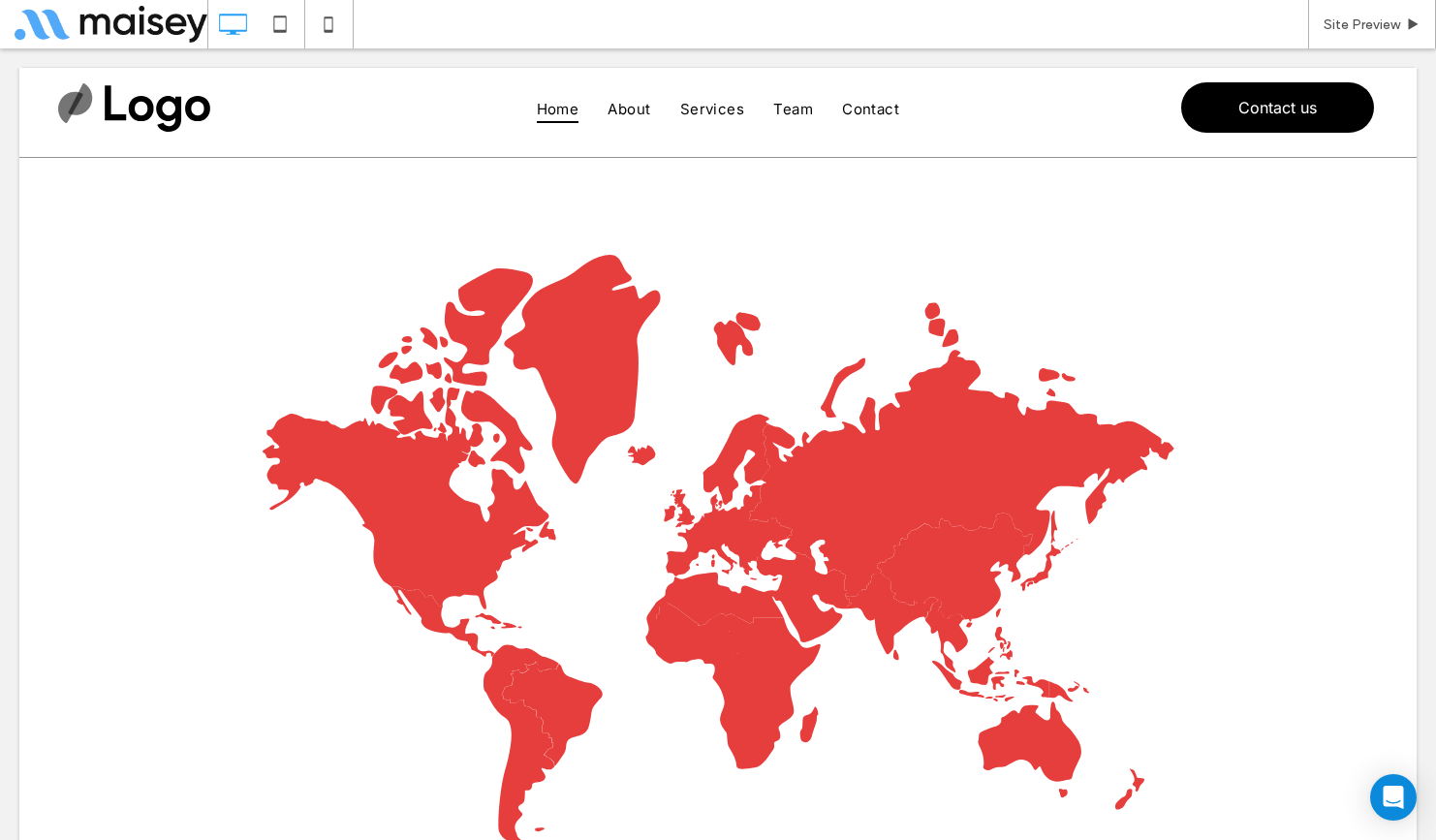scroll, scrollTop: 0, scrollLeft: 0, axis: both 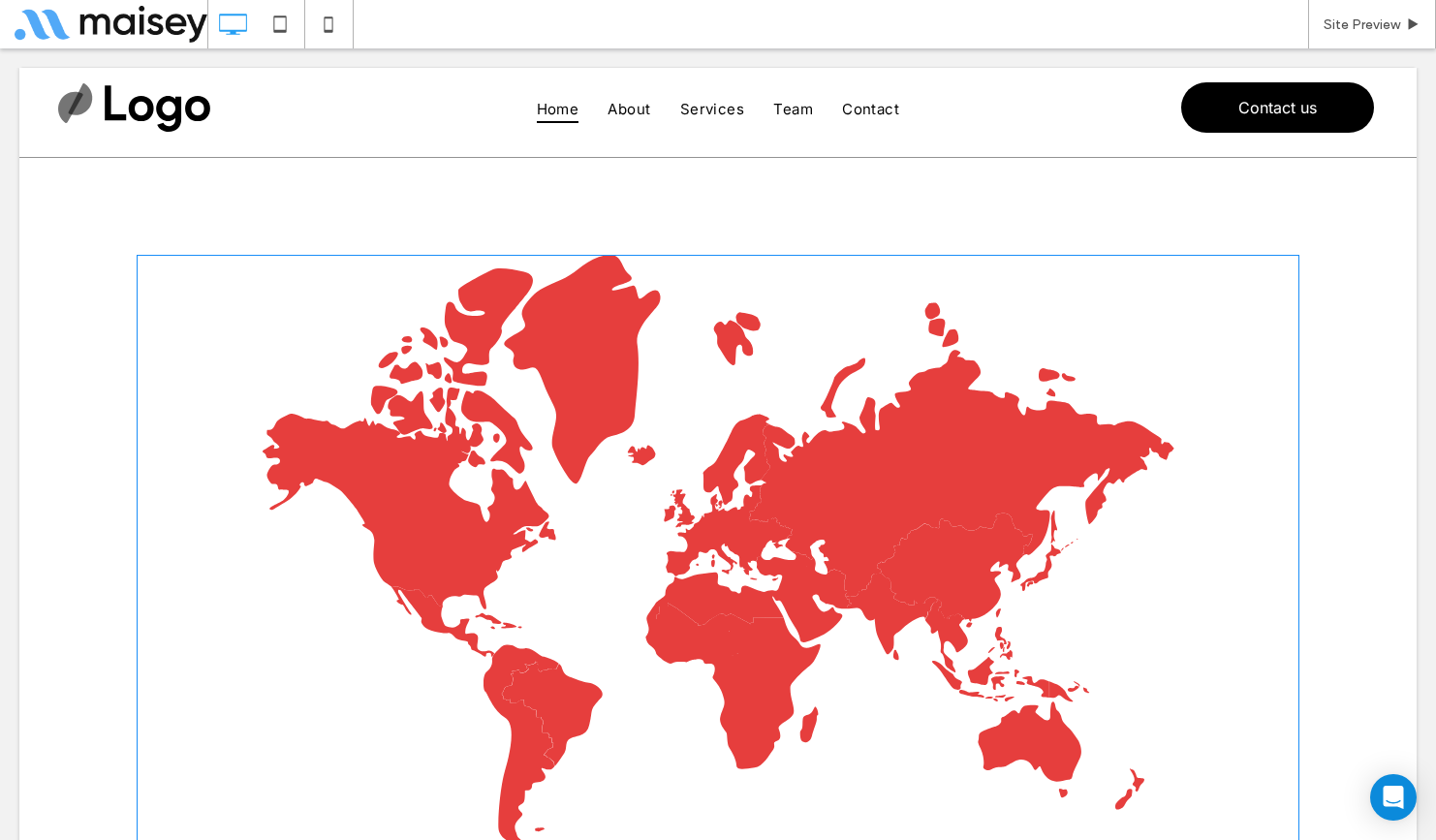 click at bounding box center [718, 551] 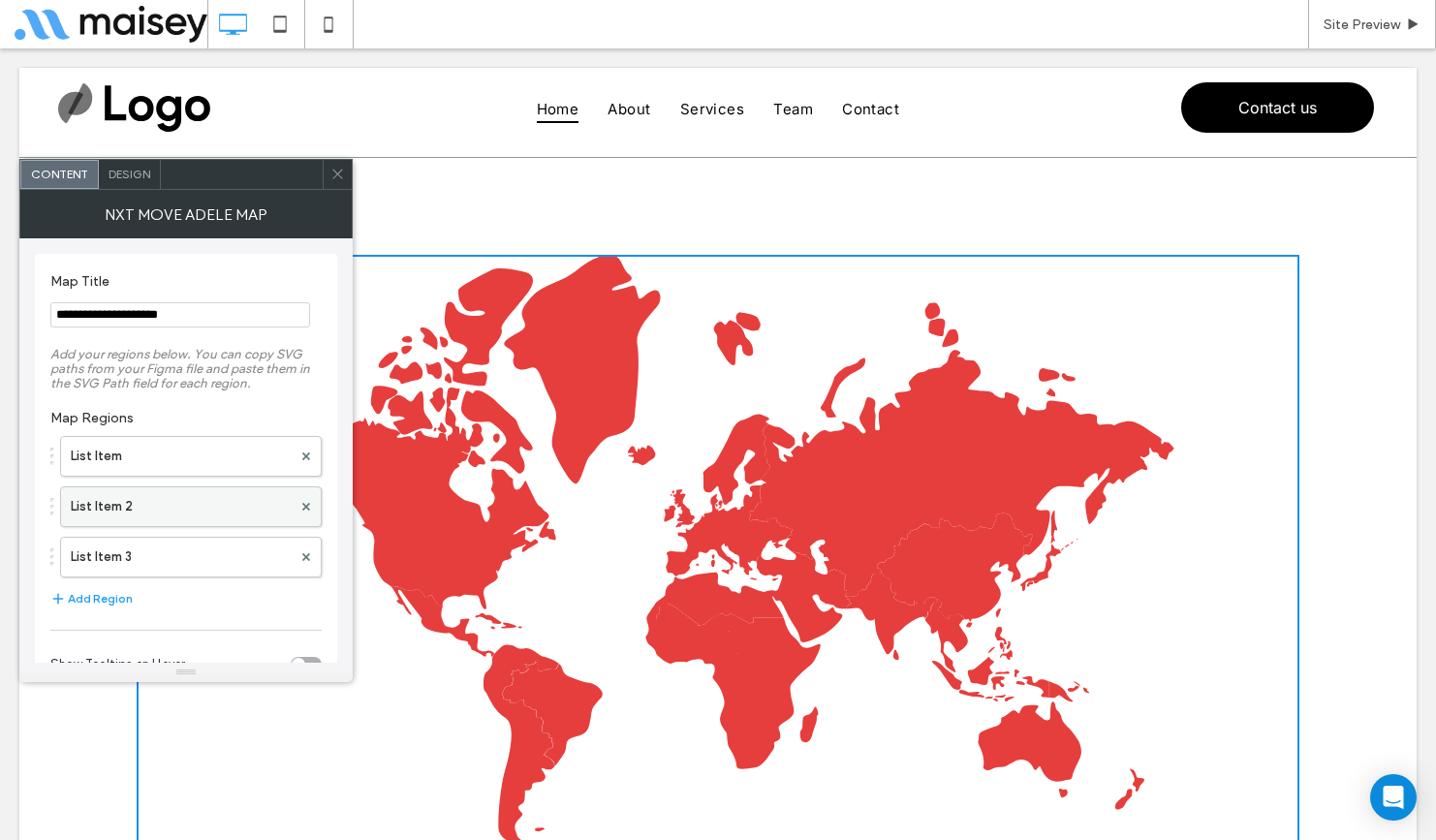 click on "List Item 2" at bounding box center [181, 507] 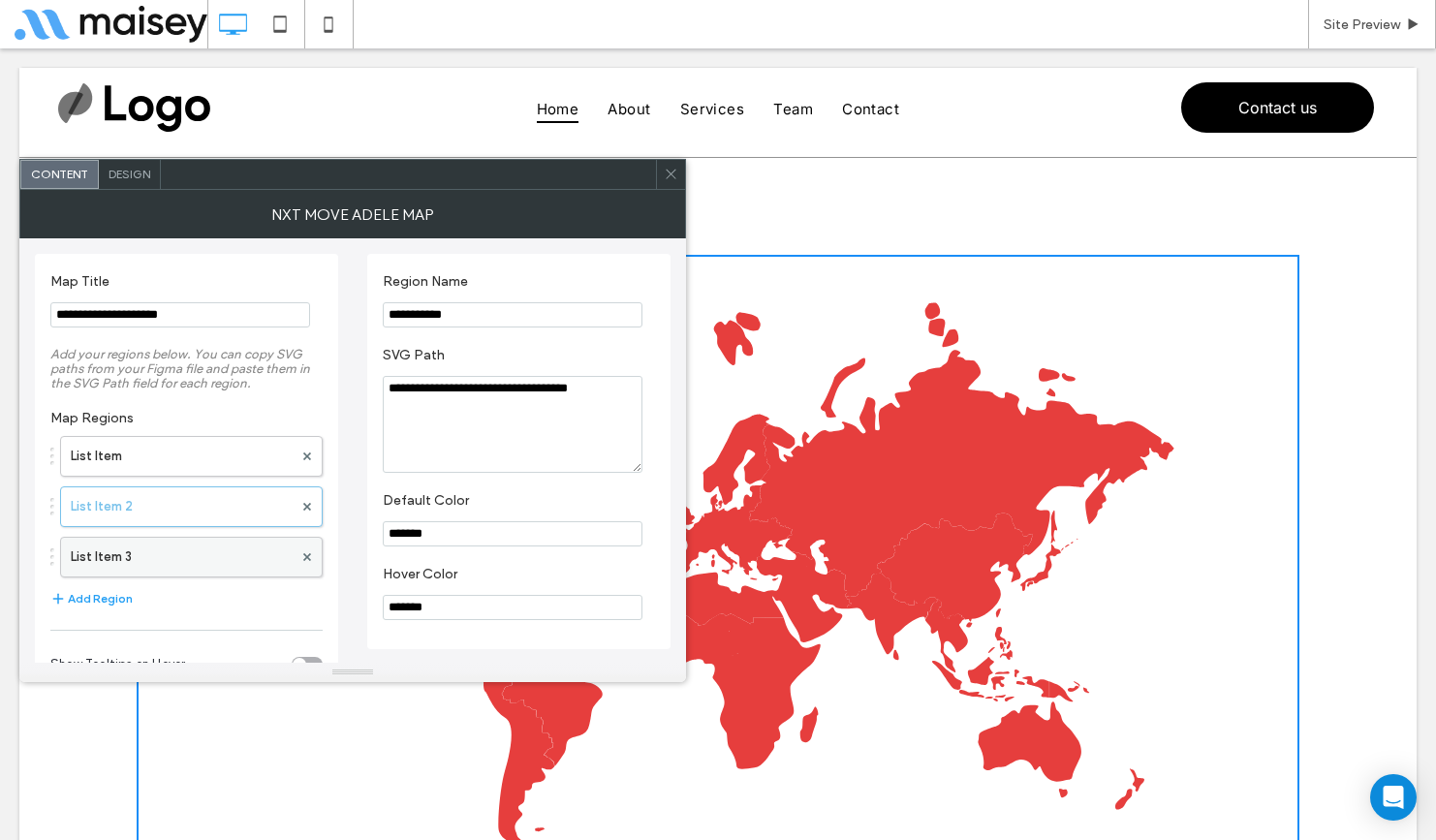 click on "List Item 3" at bounding box center [181, 557] 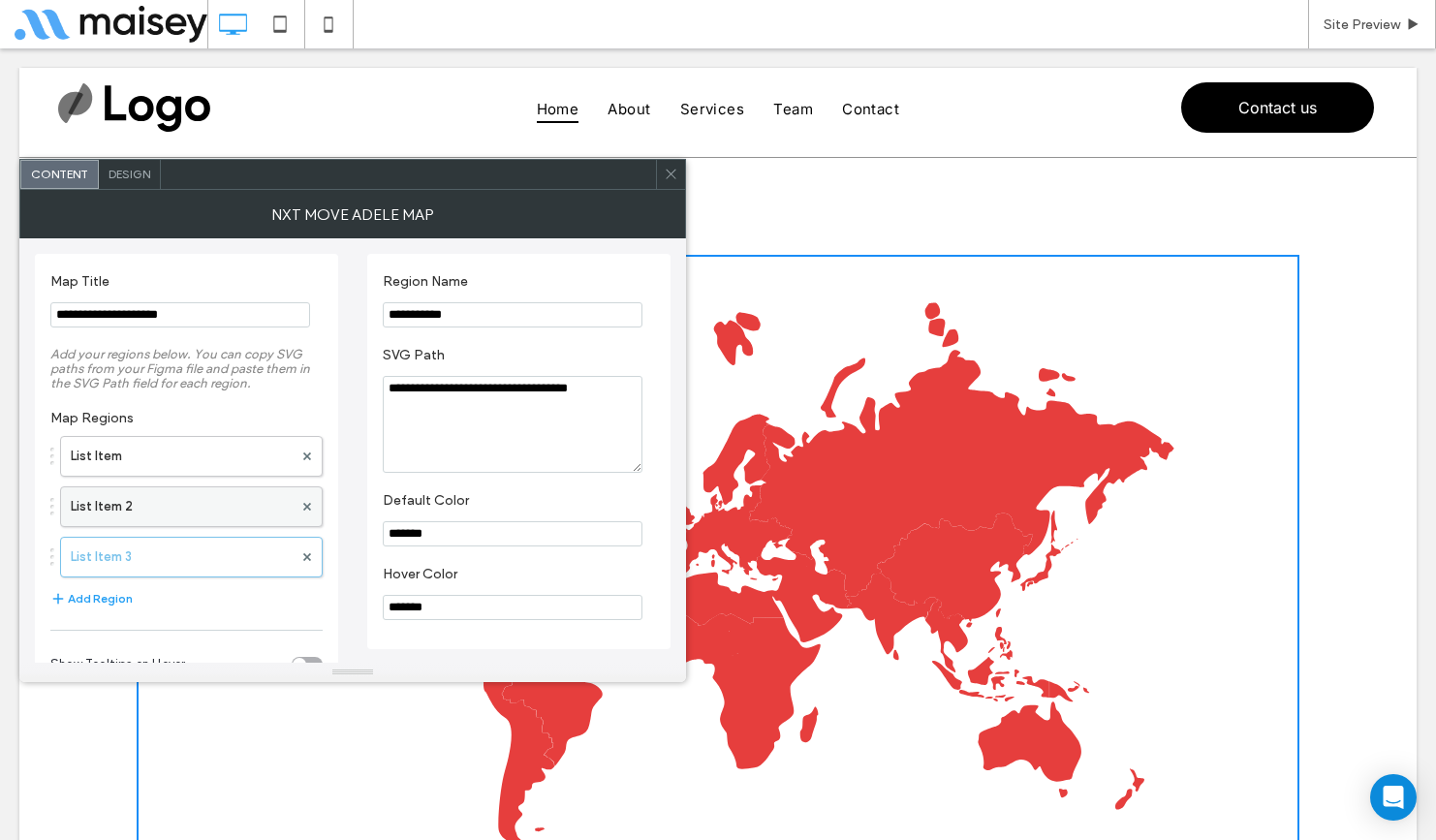 click on "List Item 2" at bounding box center [181, 507] 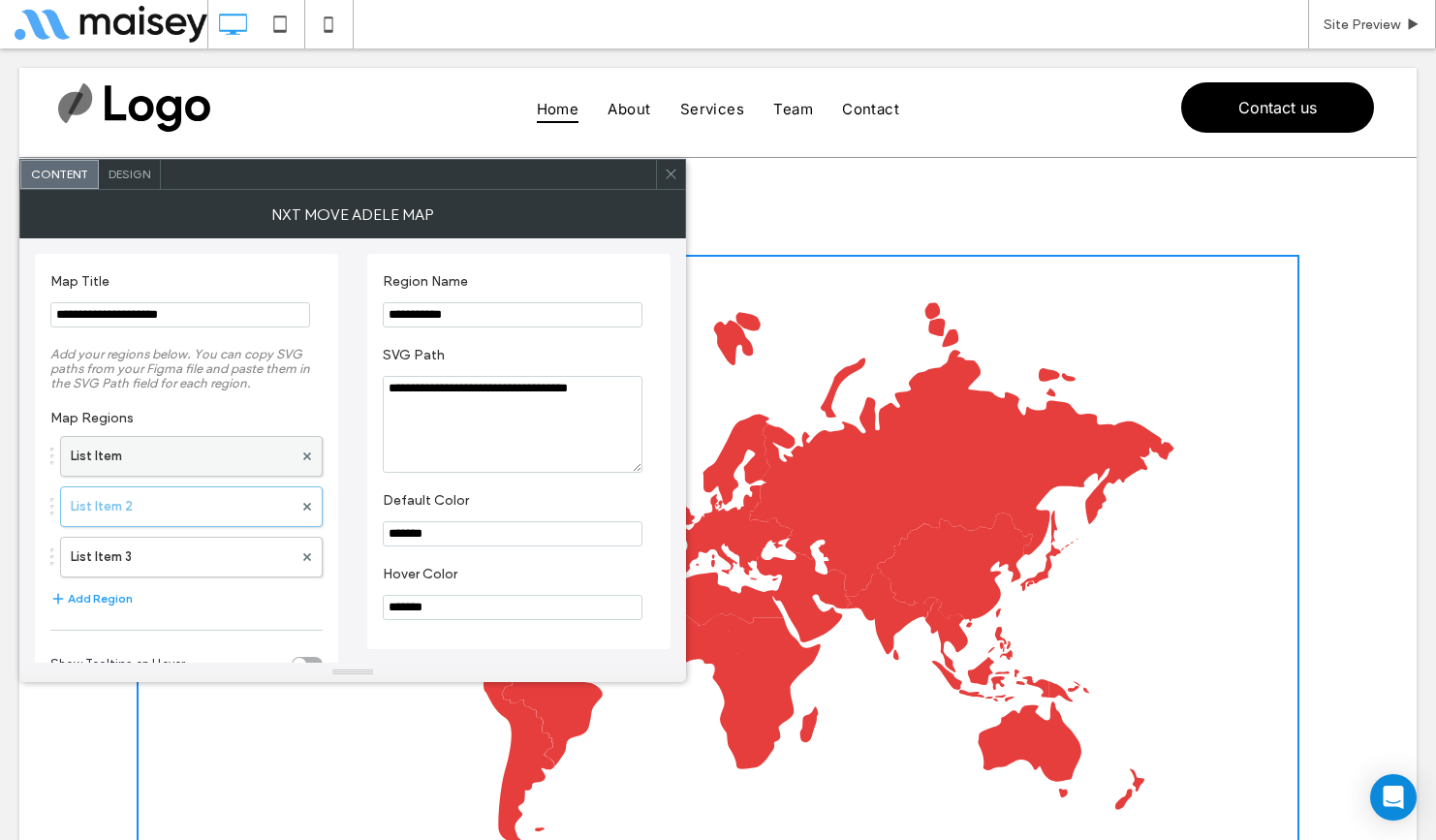 click on "List Item" at bounding box center (181, 456) 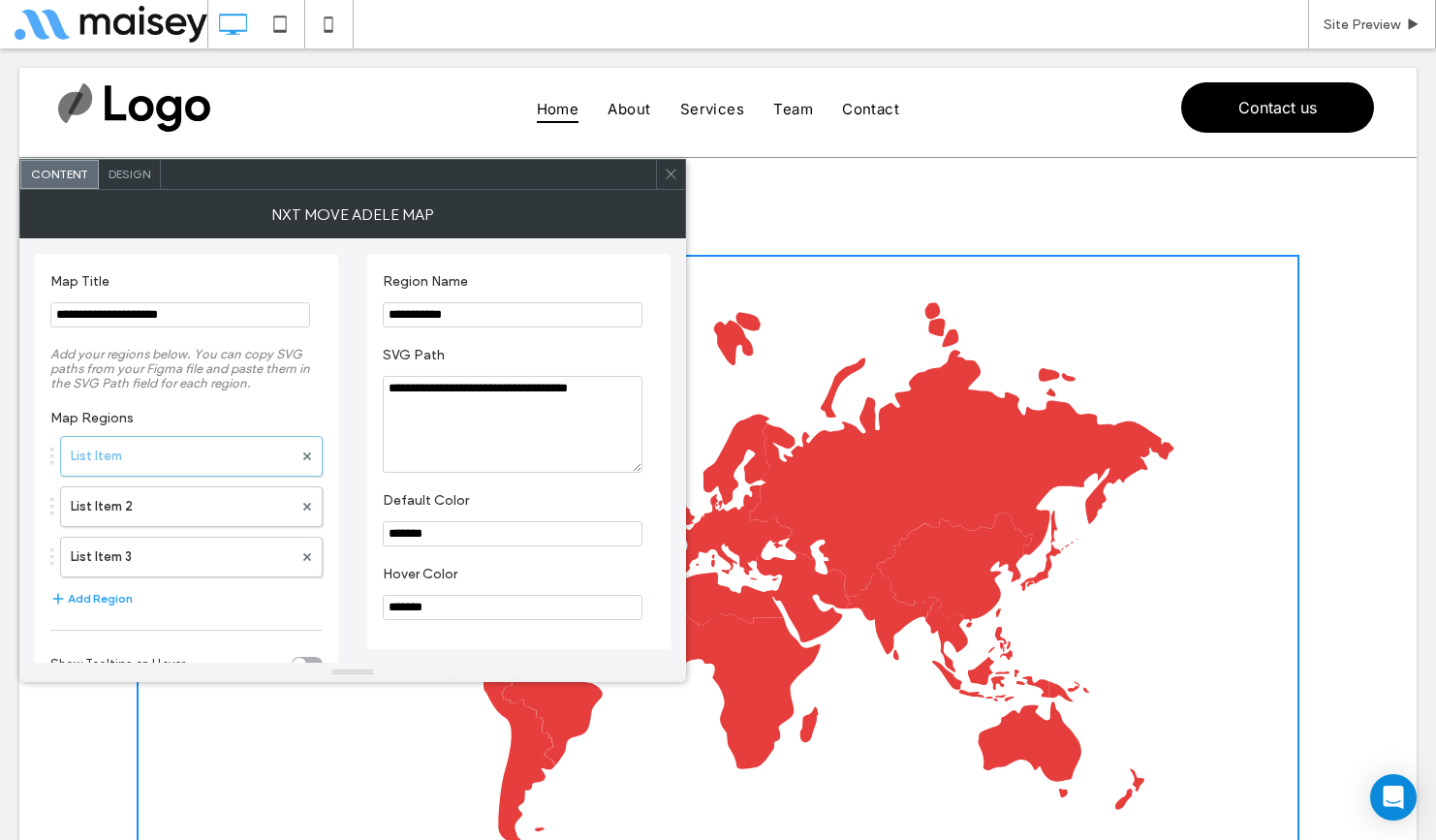 click at bounding box center (671, 174) 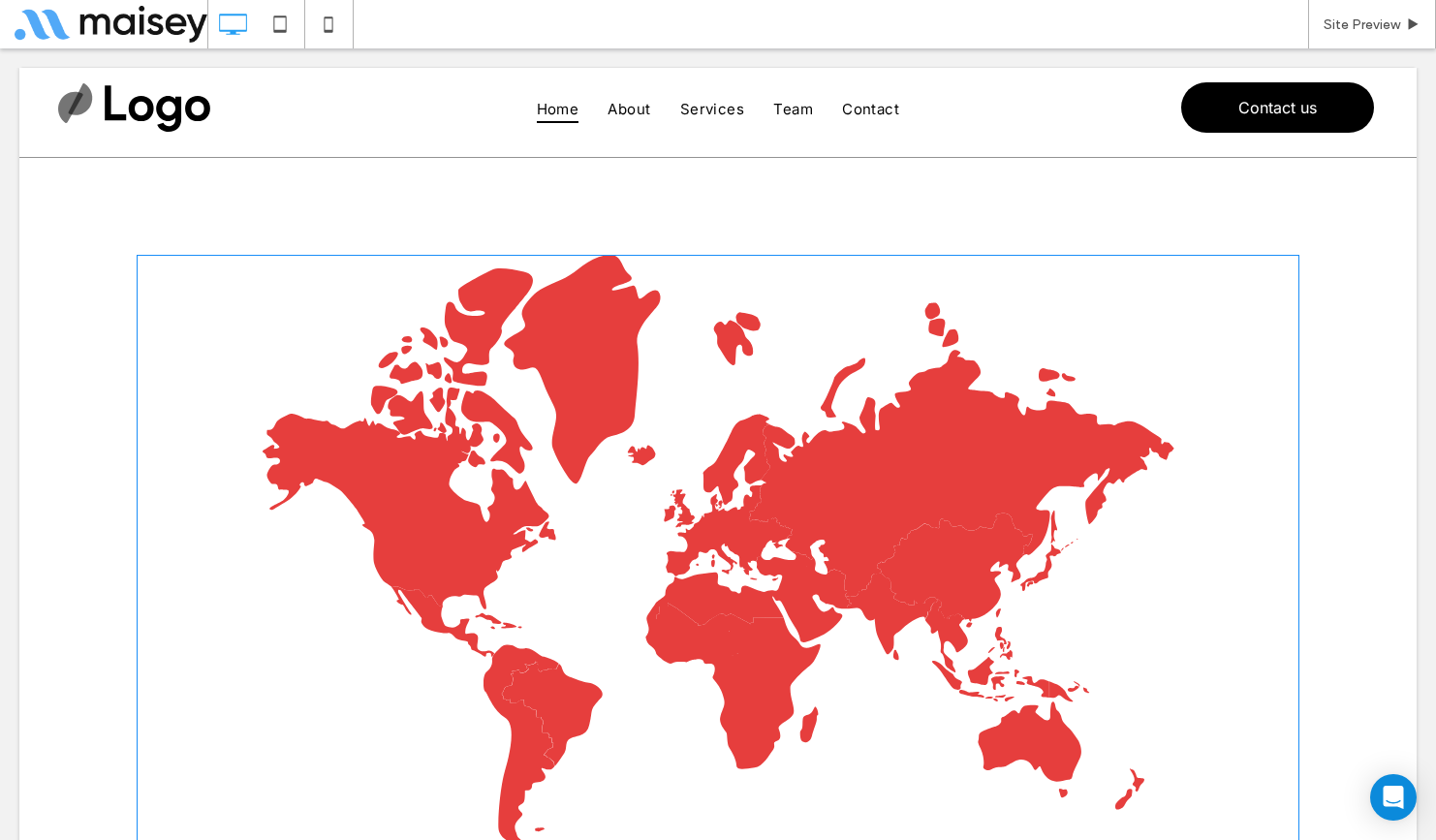 click at bounding box center (718, 551) 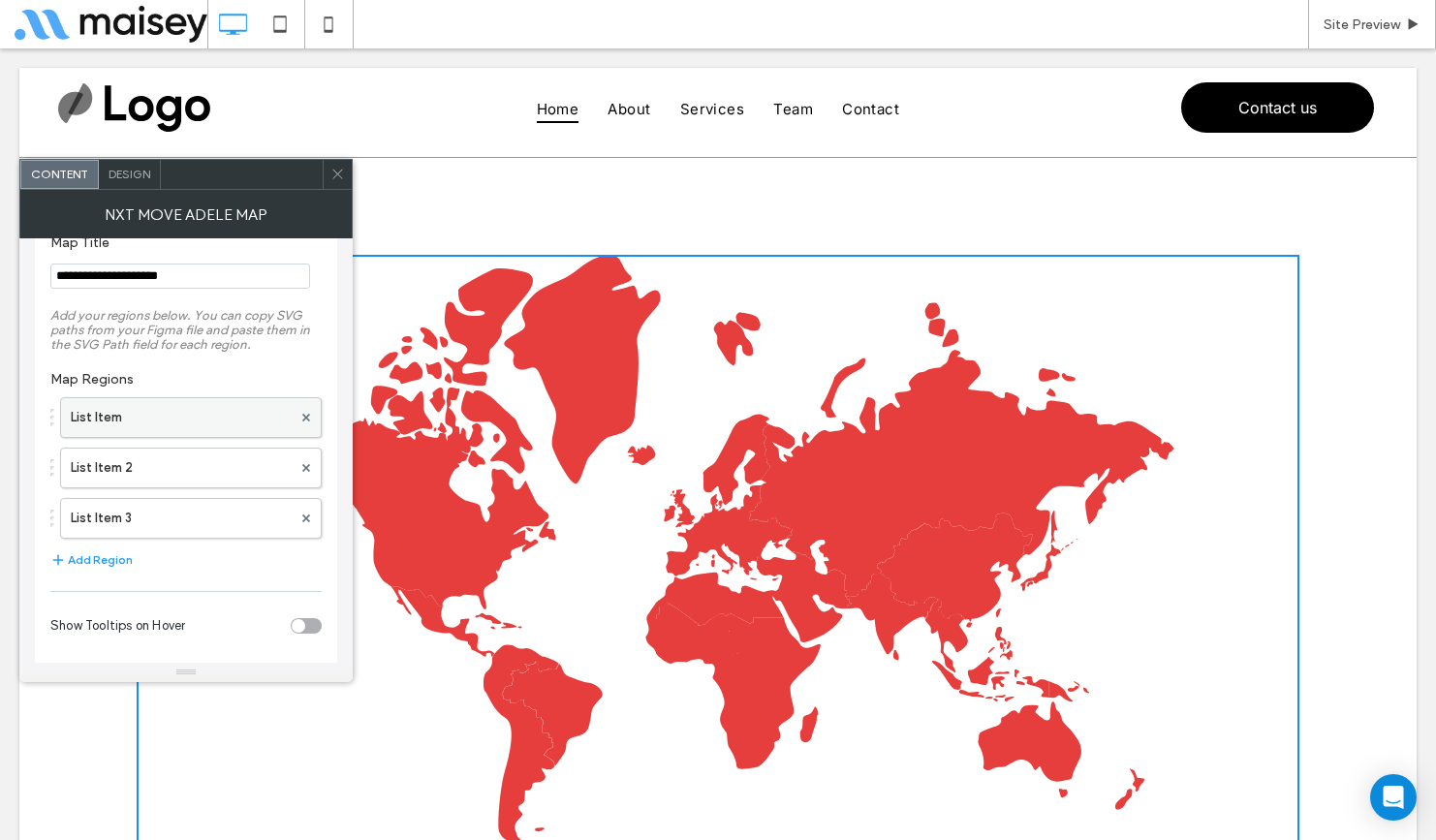 scroll, scrollTop: 0, scrollLeft: 0, axis: both 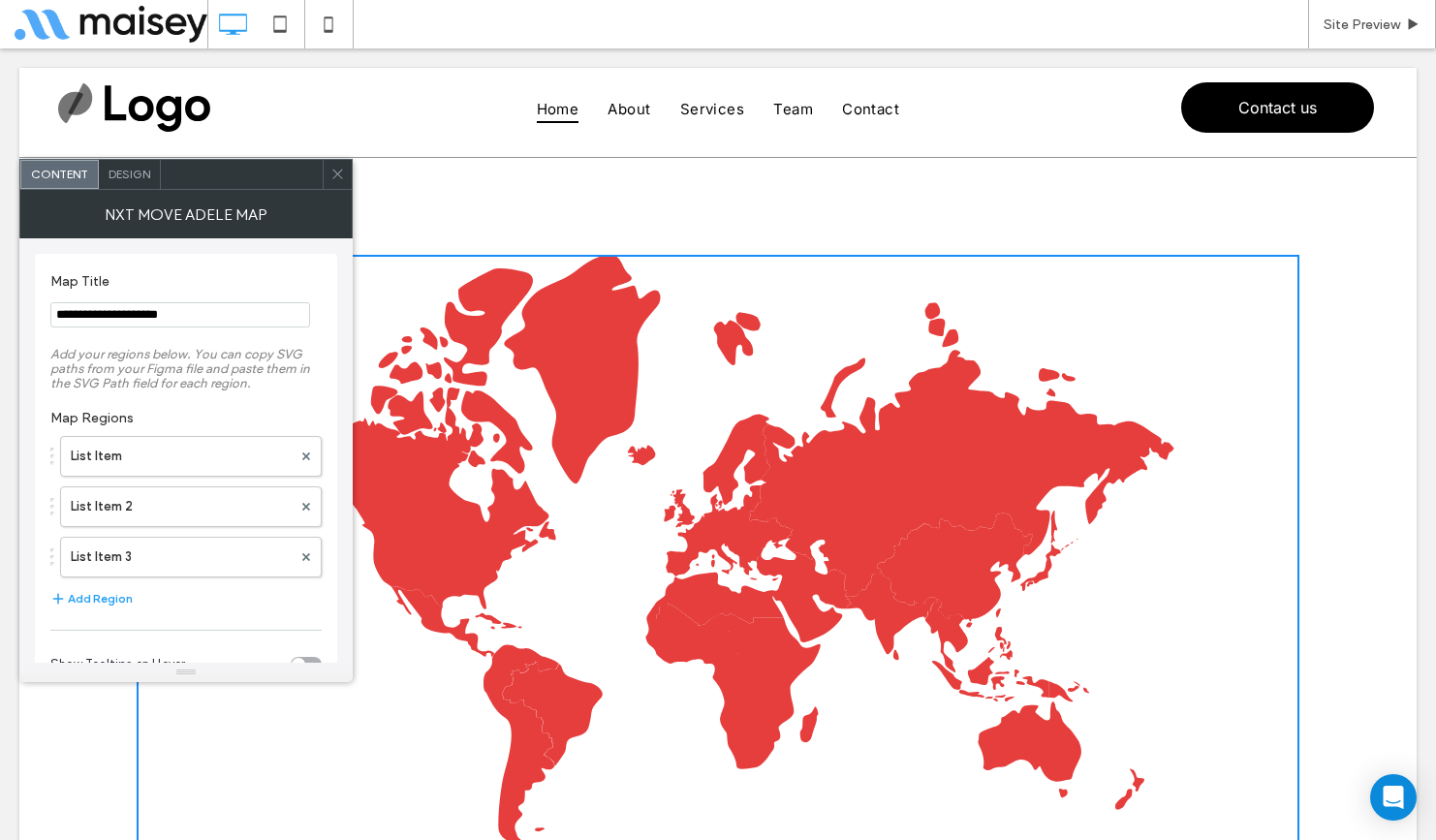 click at bounding box center [337, 174] 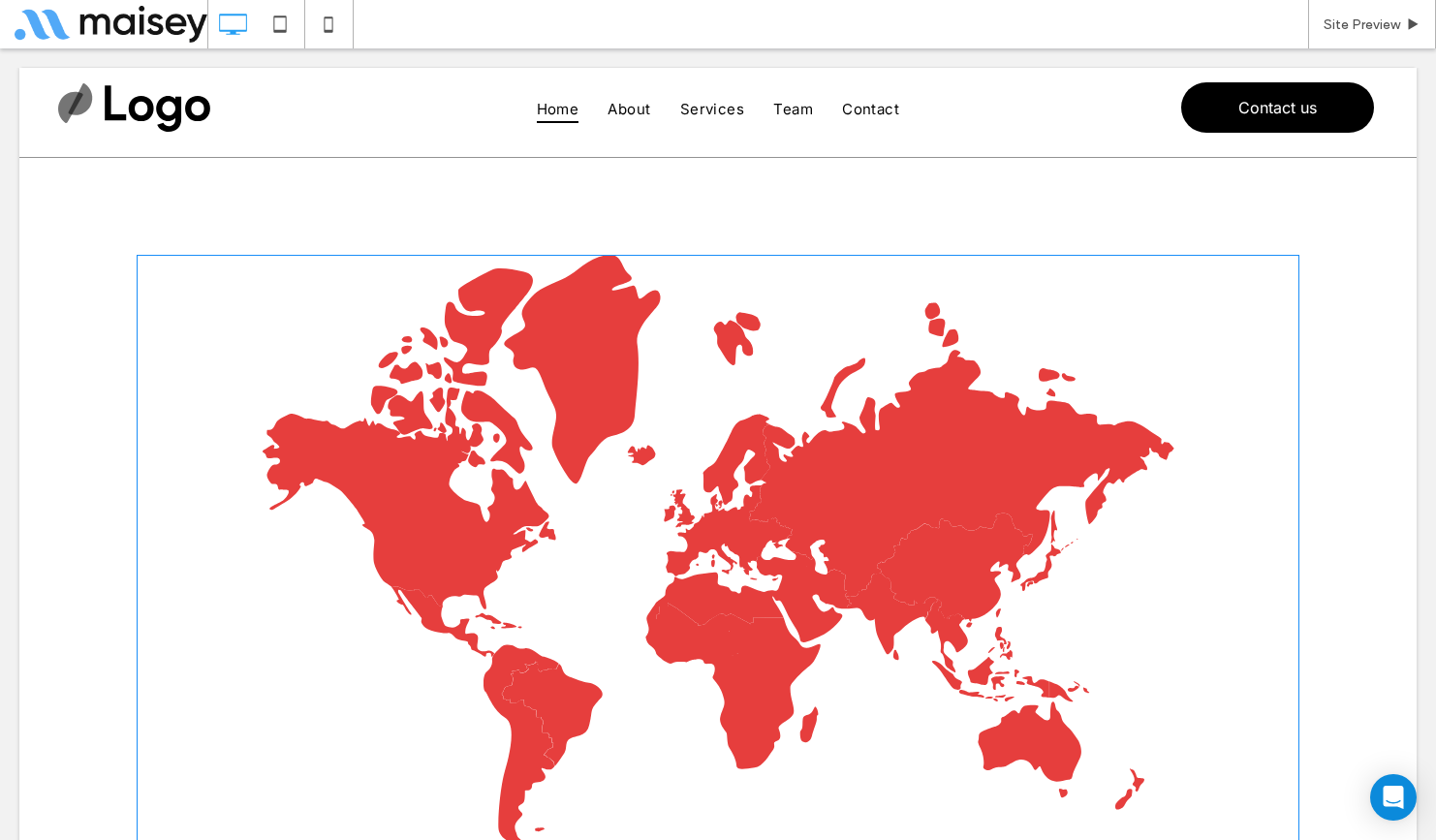 click at bounding box center [718, 551] 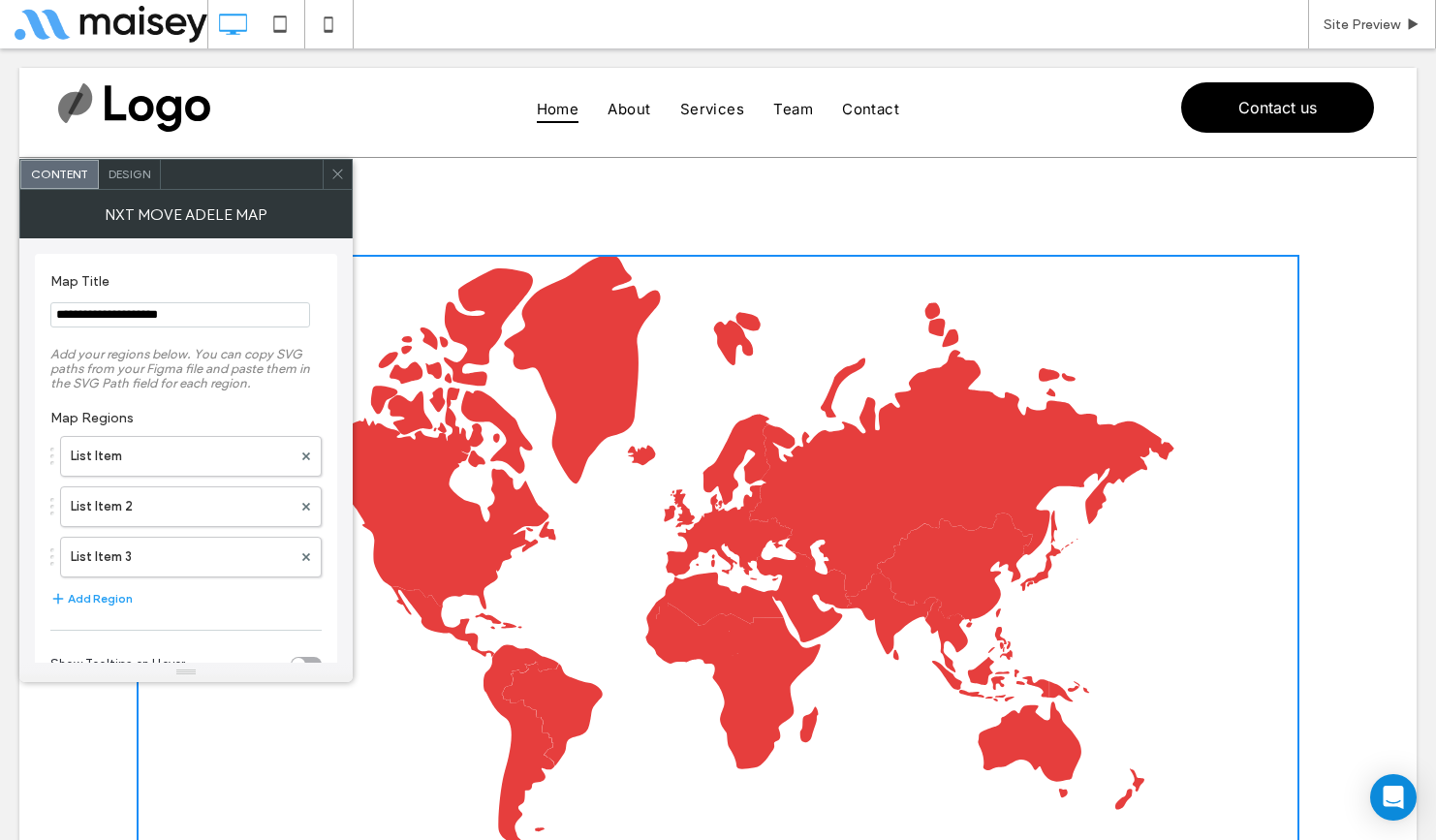 click at bounding box center (337, 174) 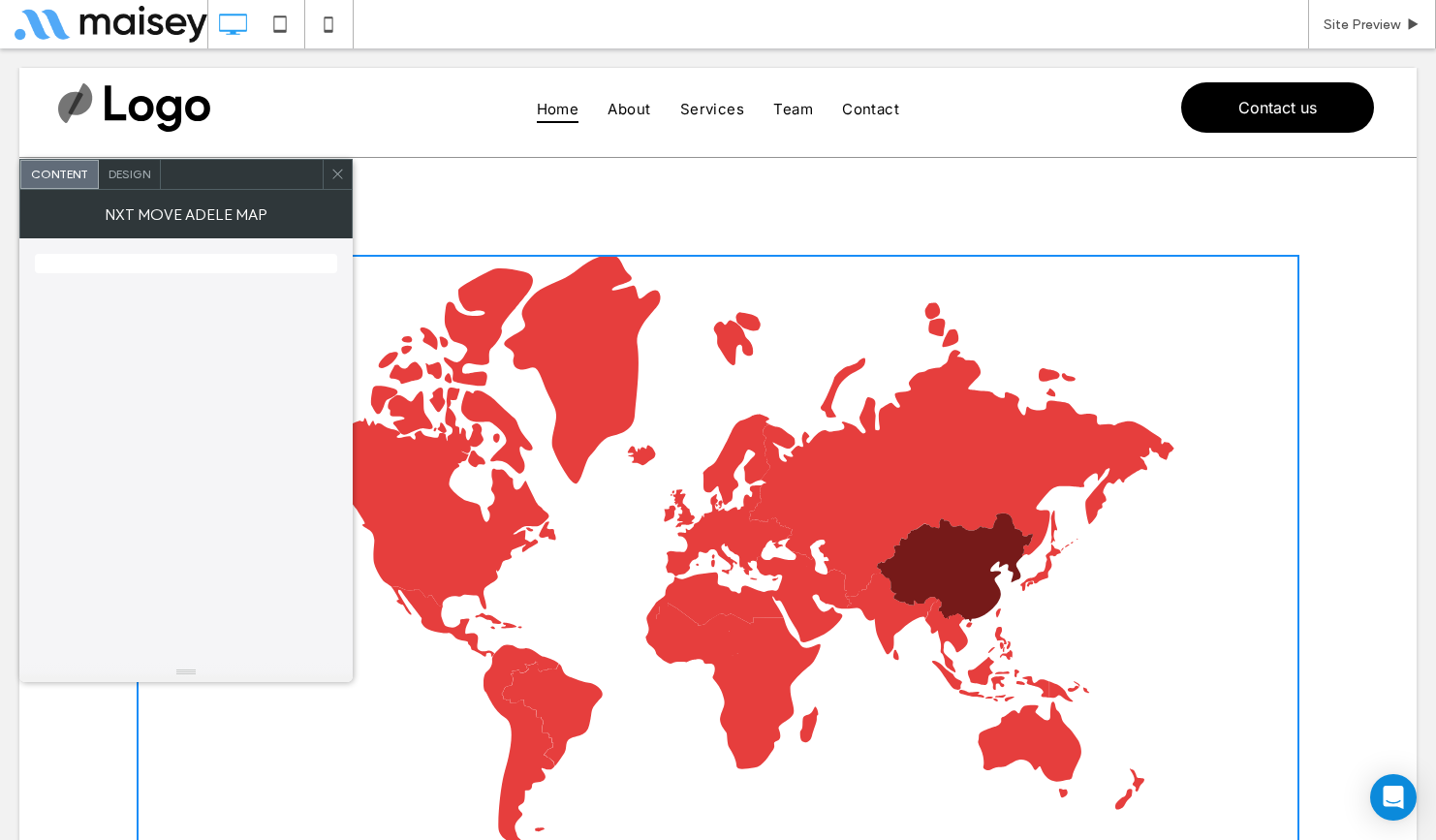 scroll, scrollTop: 0, scrollLeft: 0, axis: both 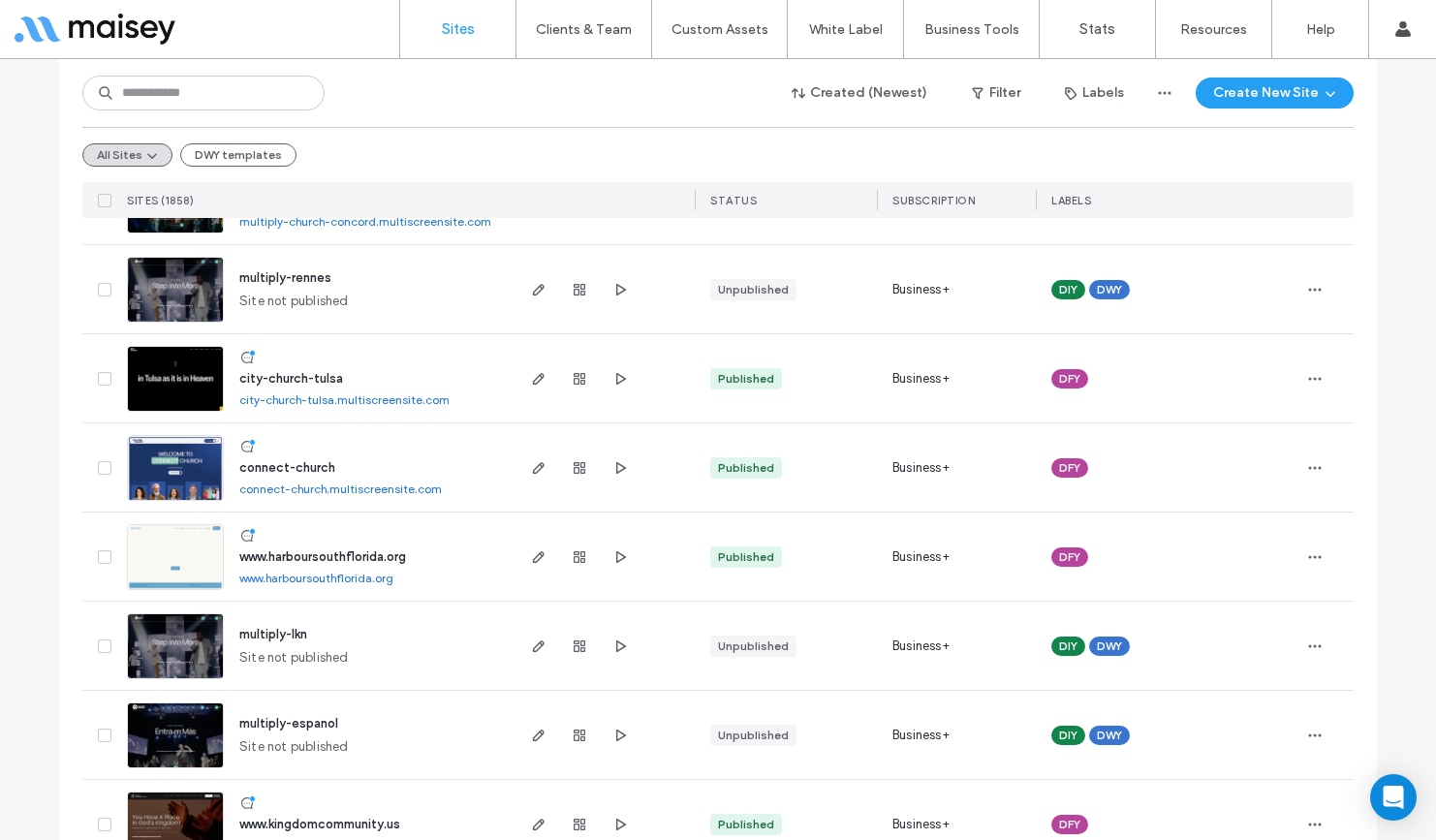 click on "city-church-tulsa" at bounding box center (291, 378) 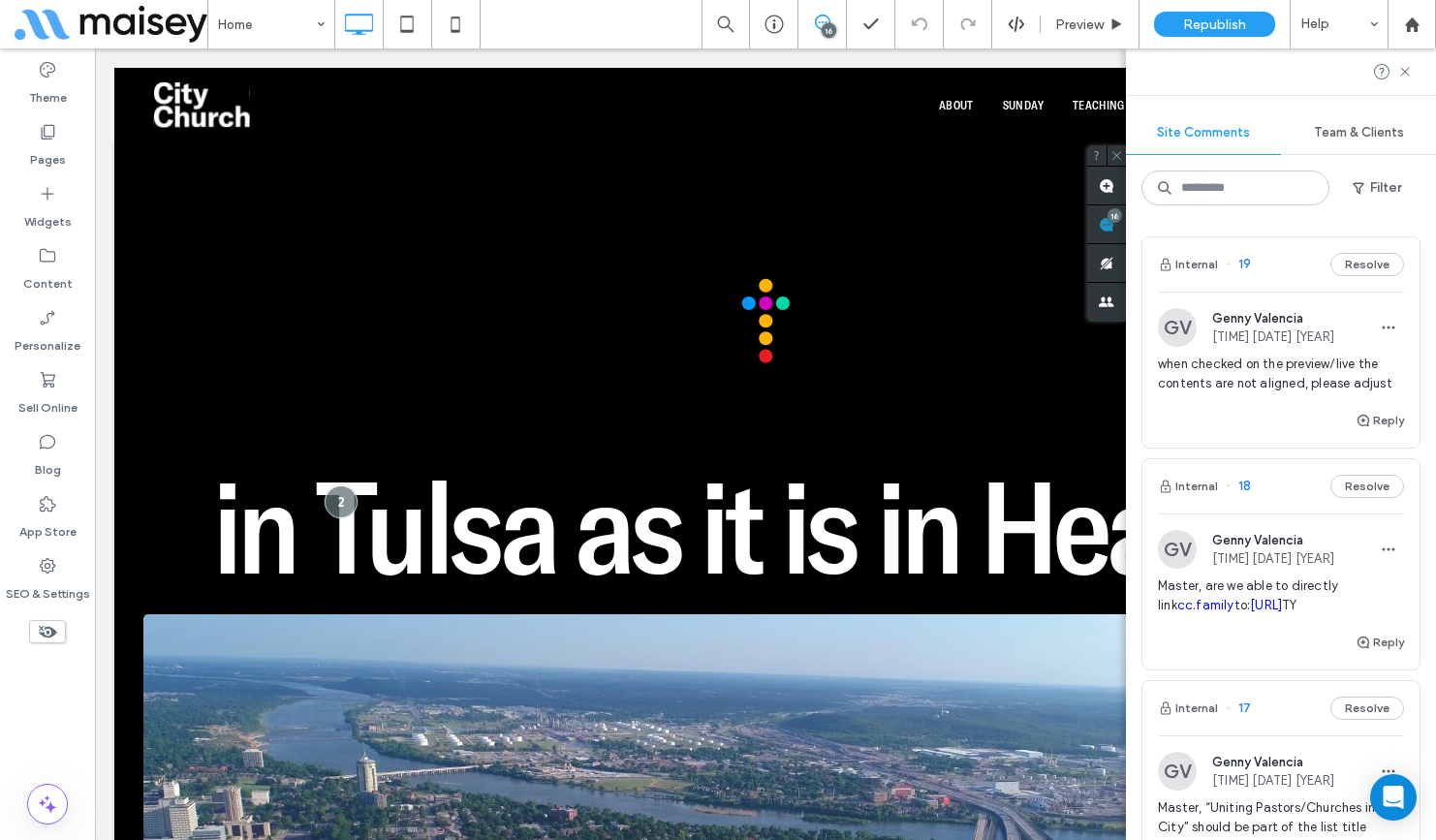 scroll, scrollTop: 0, scrollLeft: 0, axis: both 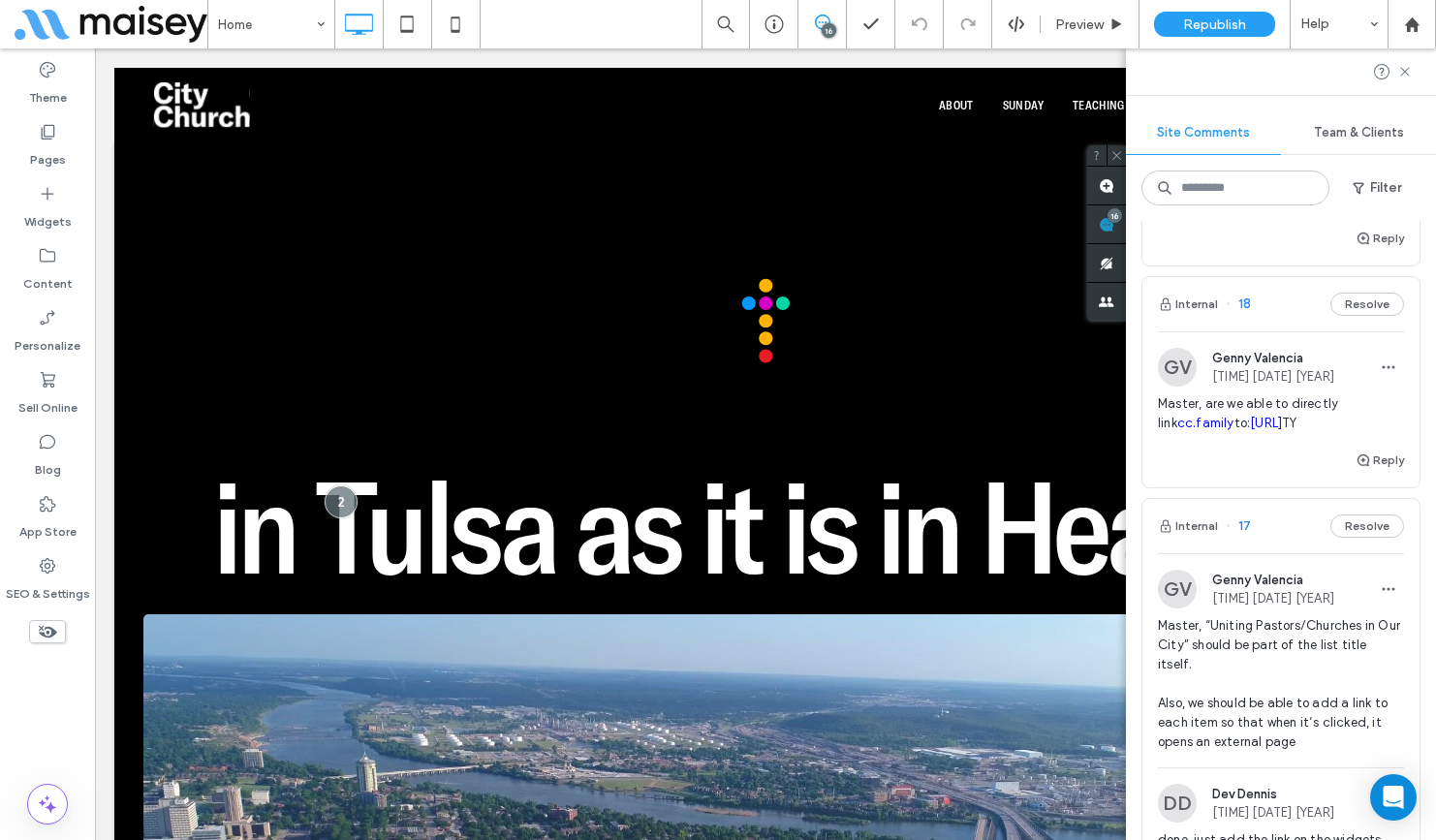 click at bounding box center [1177, 367] 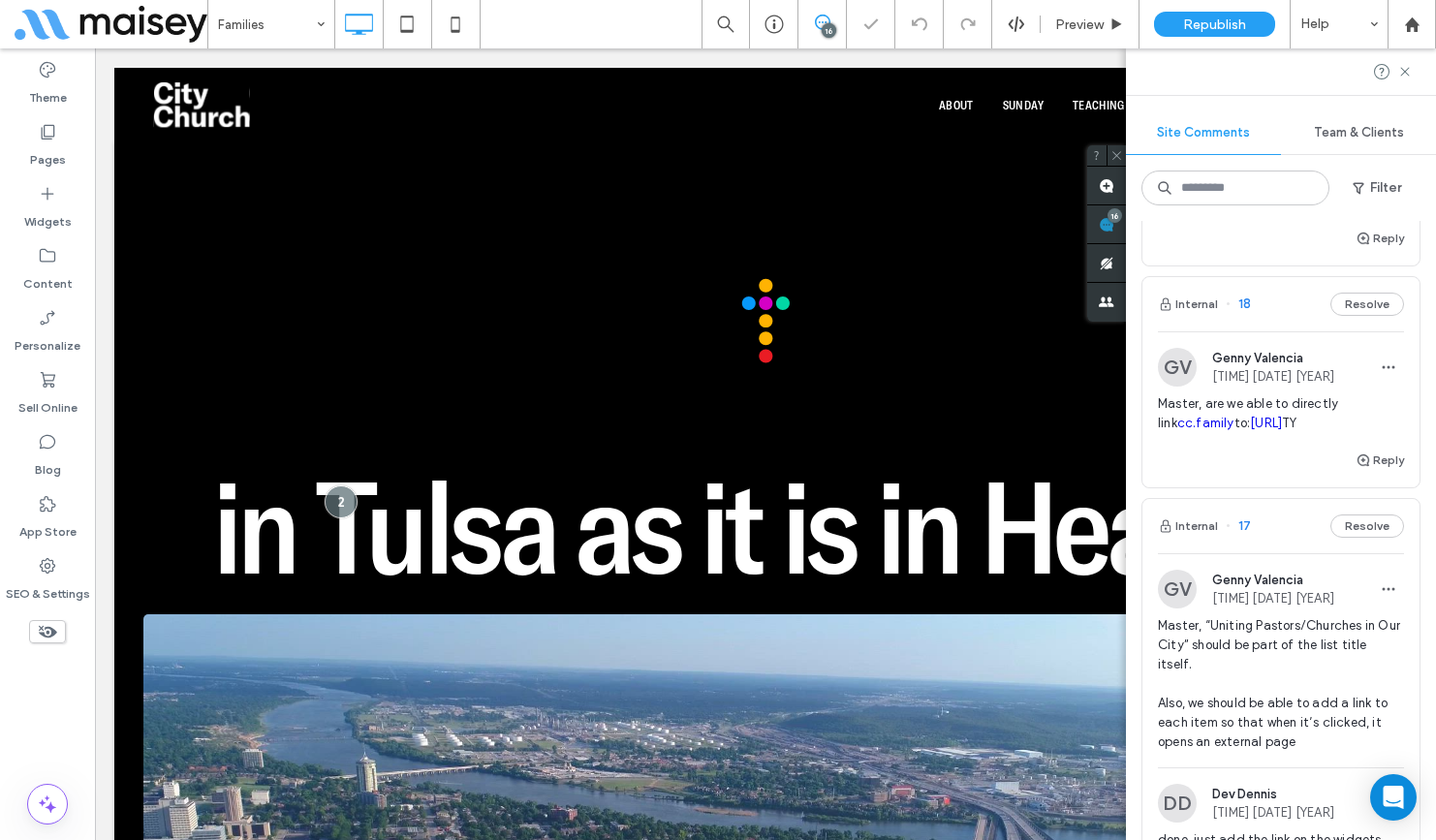 scroll, scrollTop: 0, scrollLeft: 0, axis: both 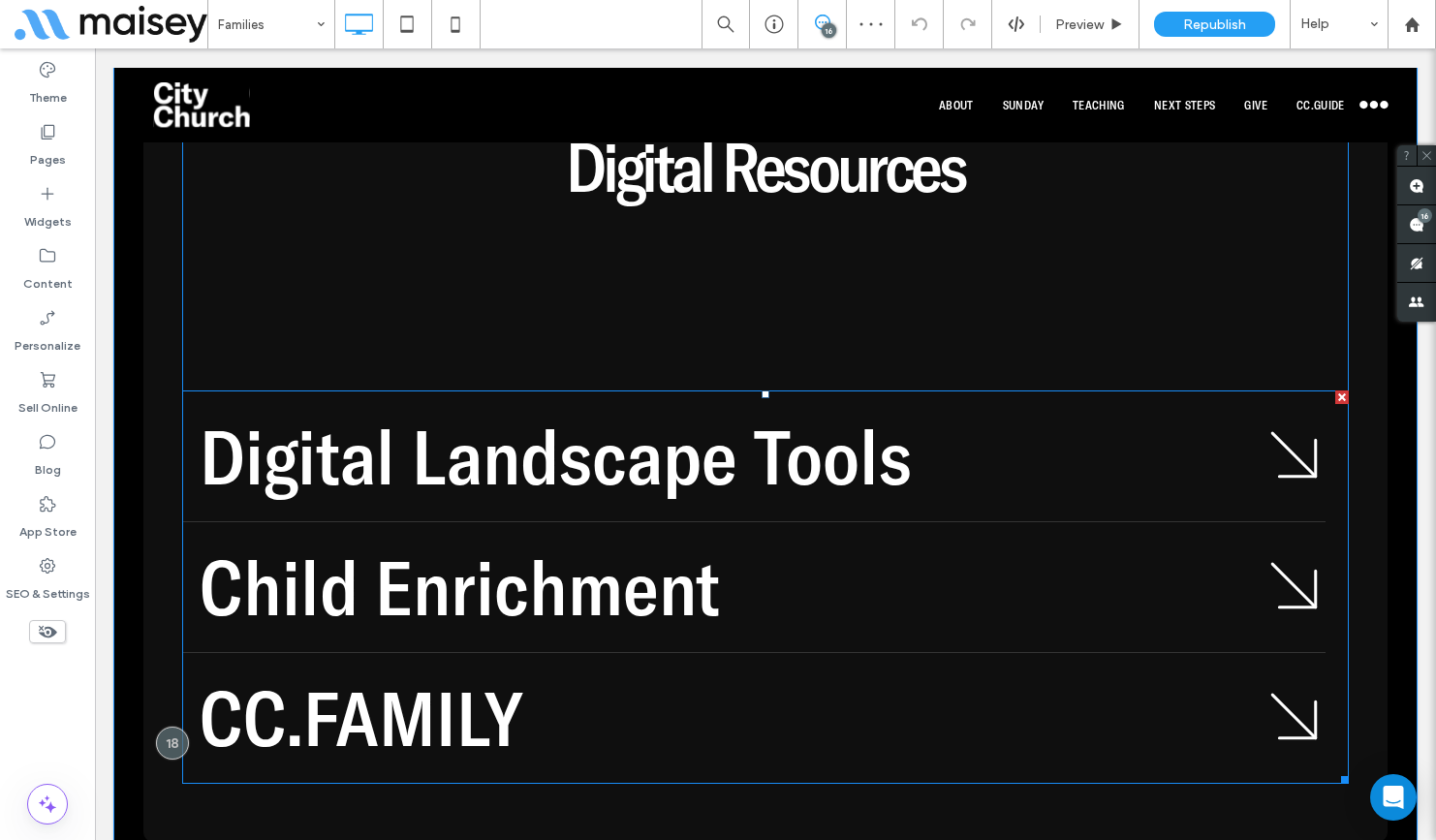click at bounding box center (765, 587) 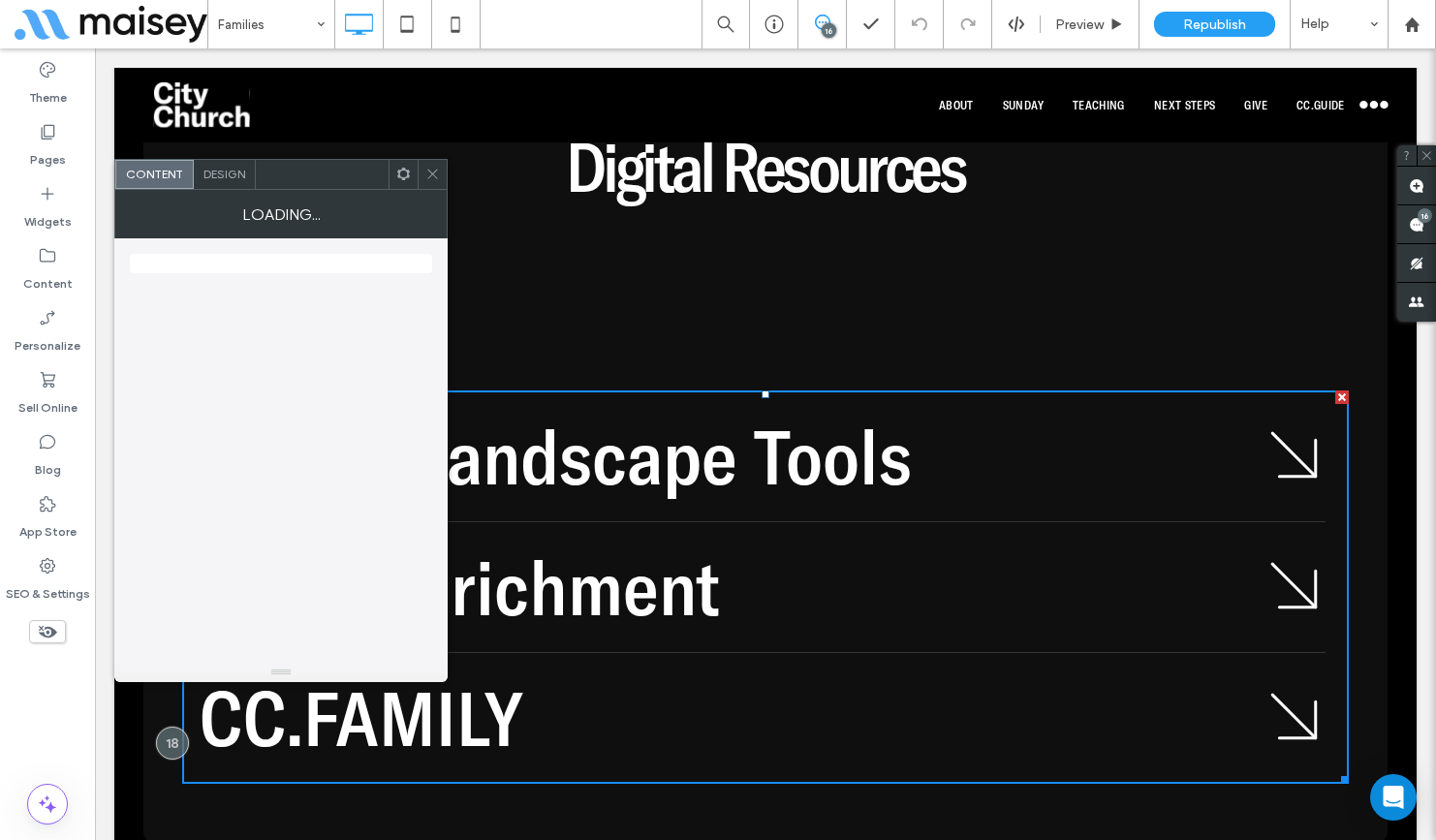 click on "Digital Landscape Tools" at bounding box center [722, 456] 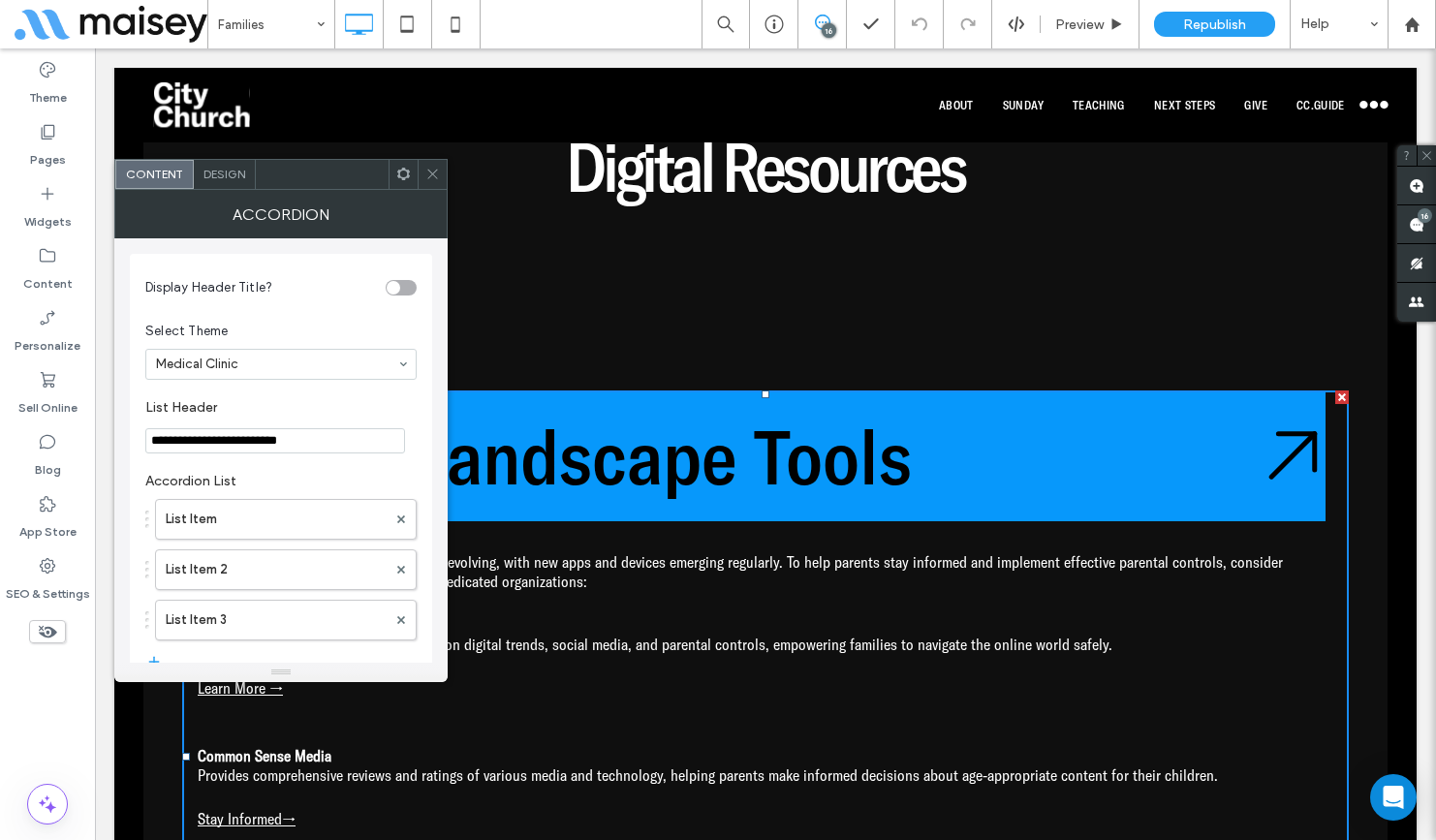 click on "Digital Landscape Tools" at bounding box center (721, 456) 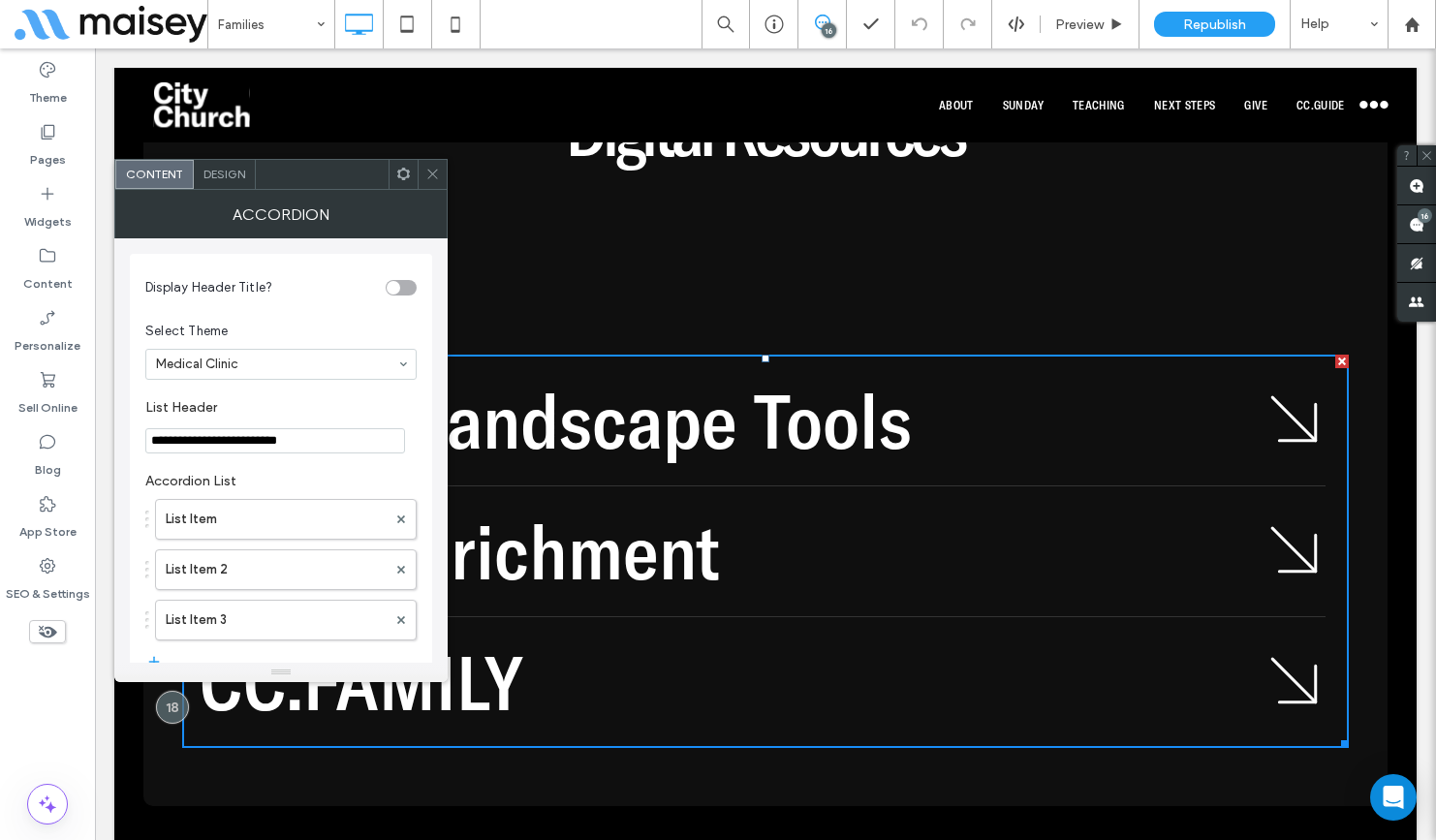 scroll, scrollTop: 6167, scrollLeft: 0, axis: vertical 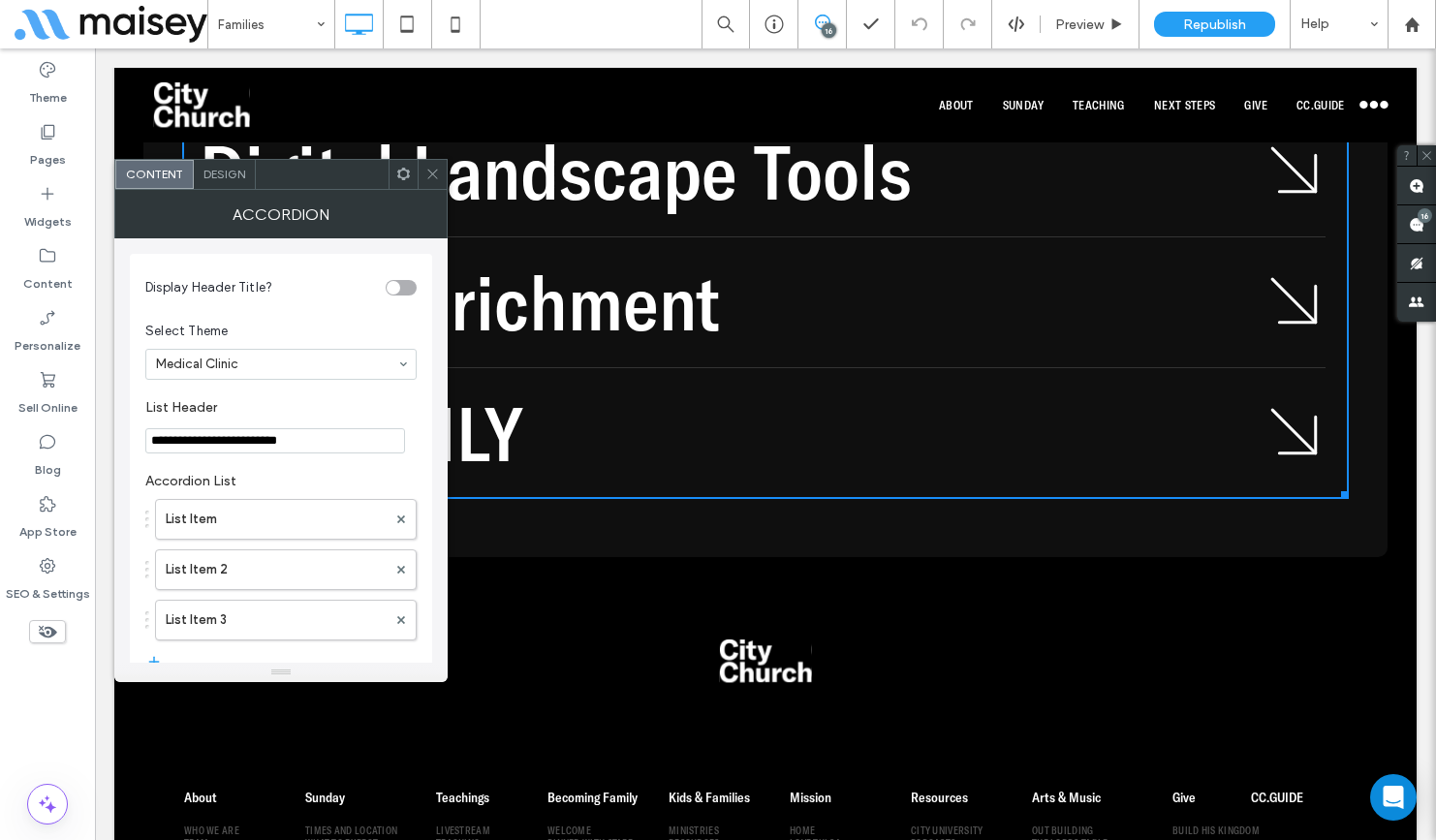 click on "CC.FAMILY" at bounding box center (722, 433) 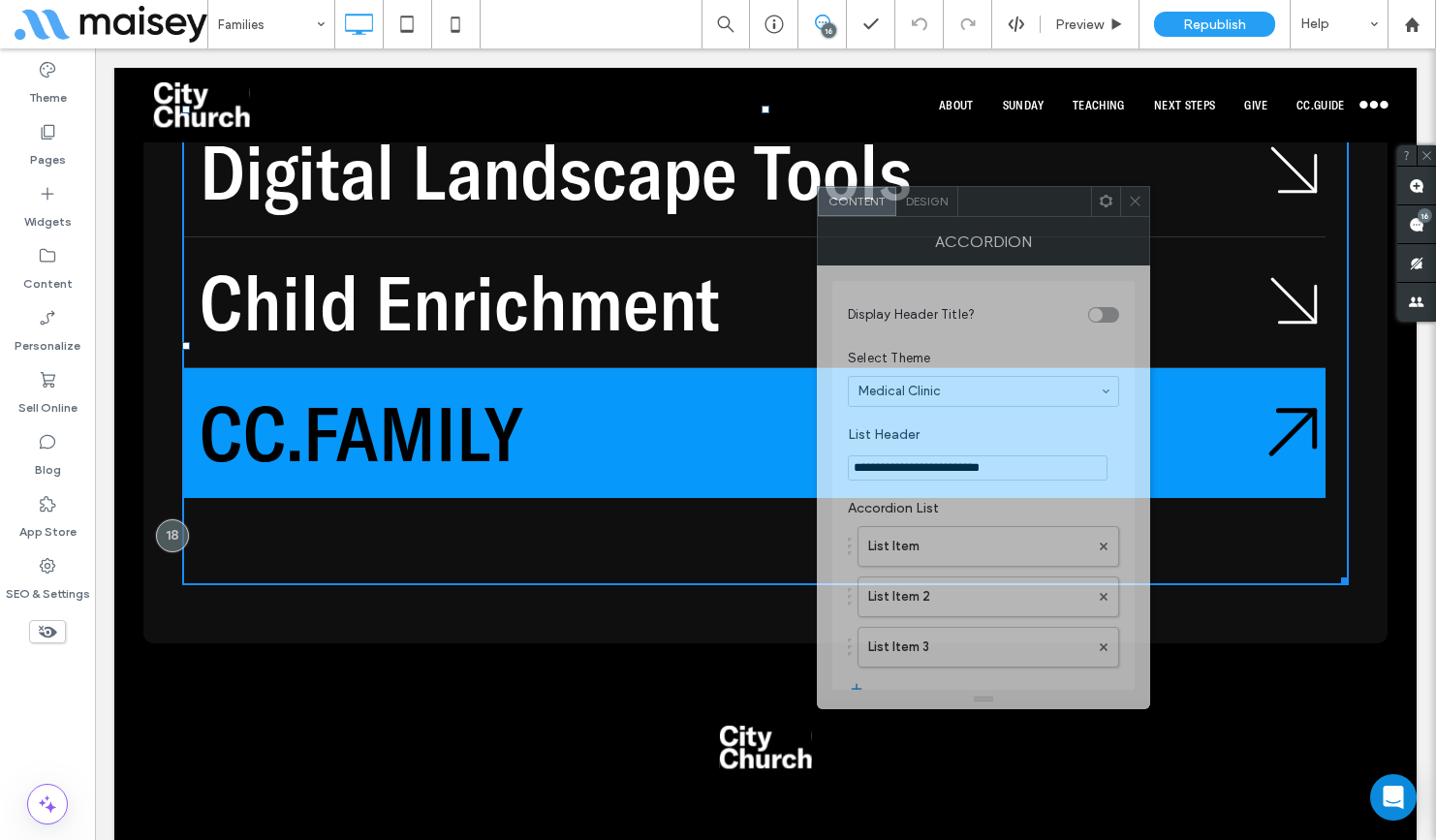 drag, startPoint x: 302, startPoint y: 187, endPoint x: 1006, endPoint y: 214, distance: 704.51757 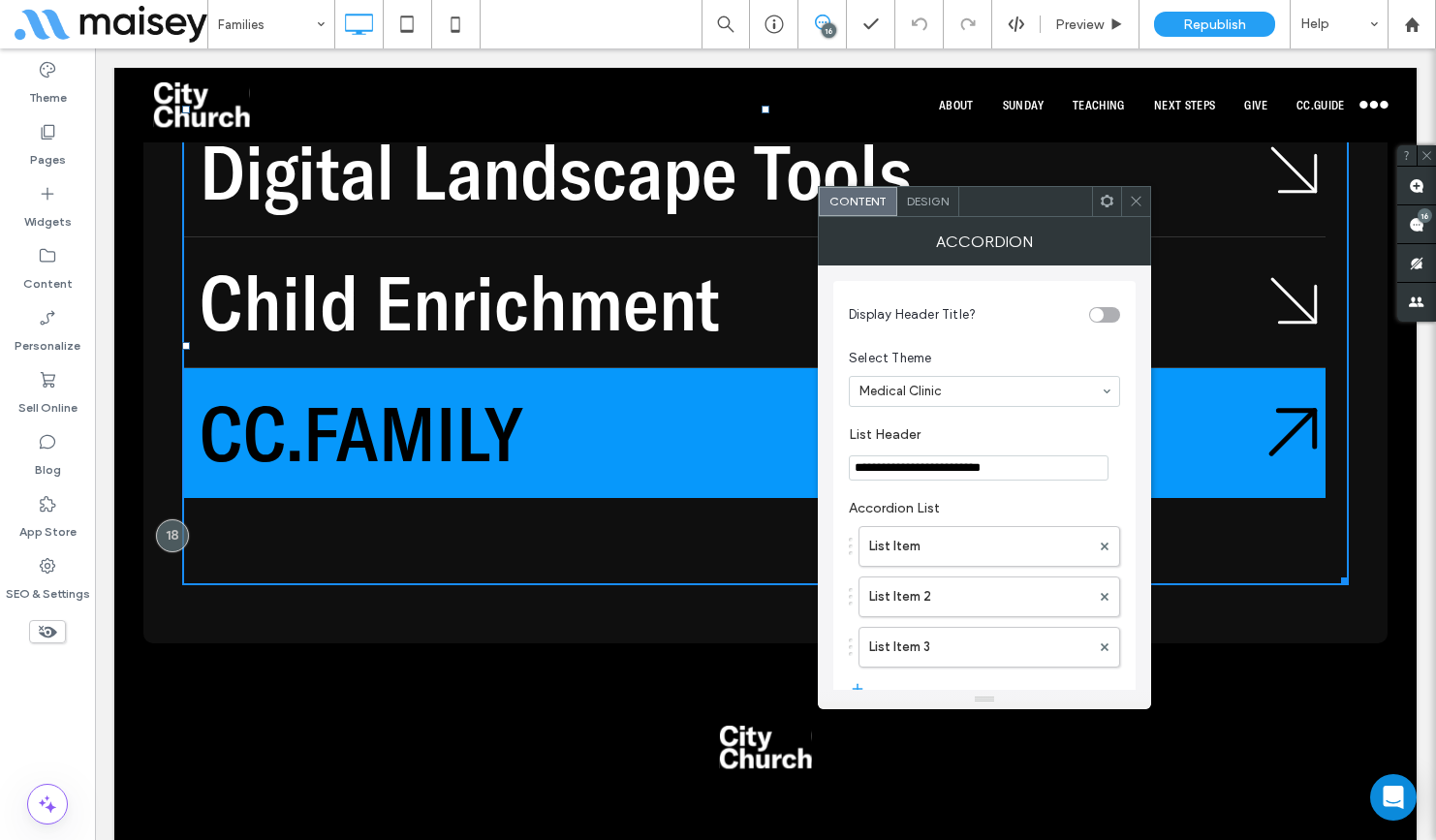 click at bounding box center [1136, 202] 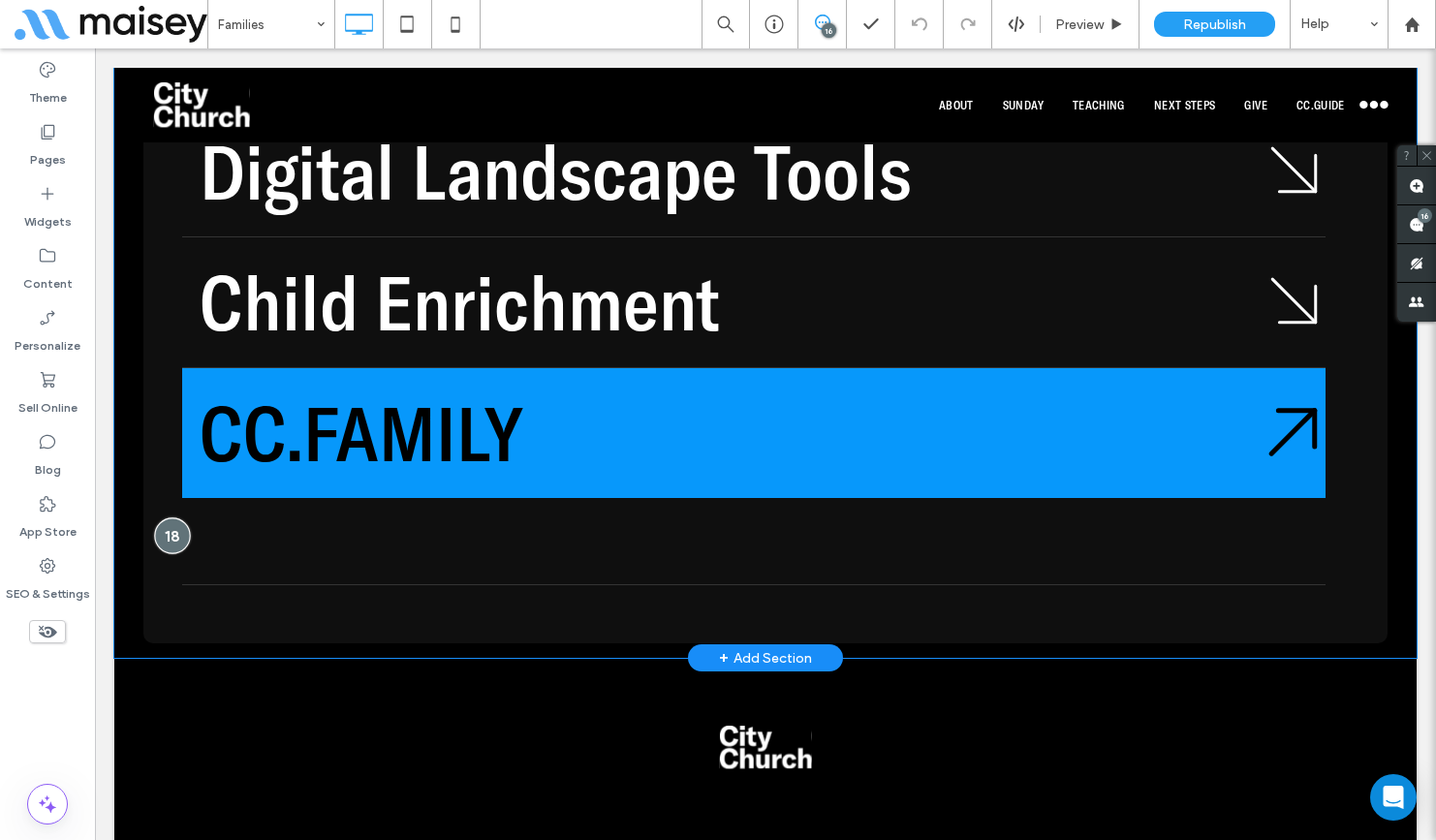 click at bounding box center [172, 535] 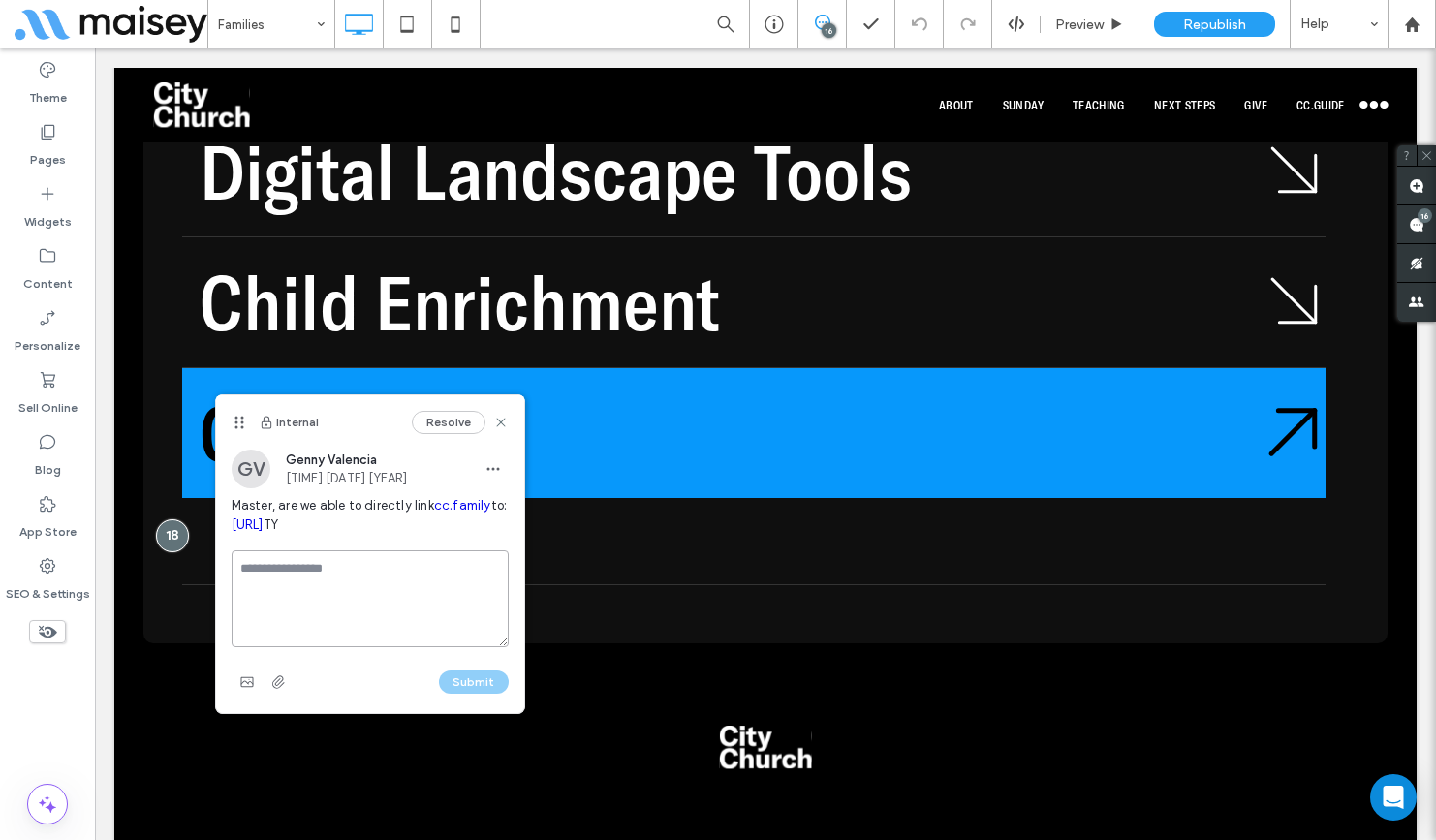 click at bounding box center [370, 599] 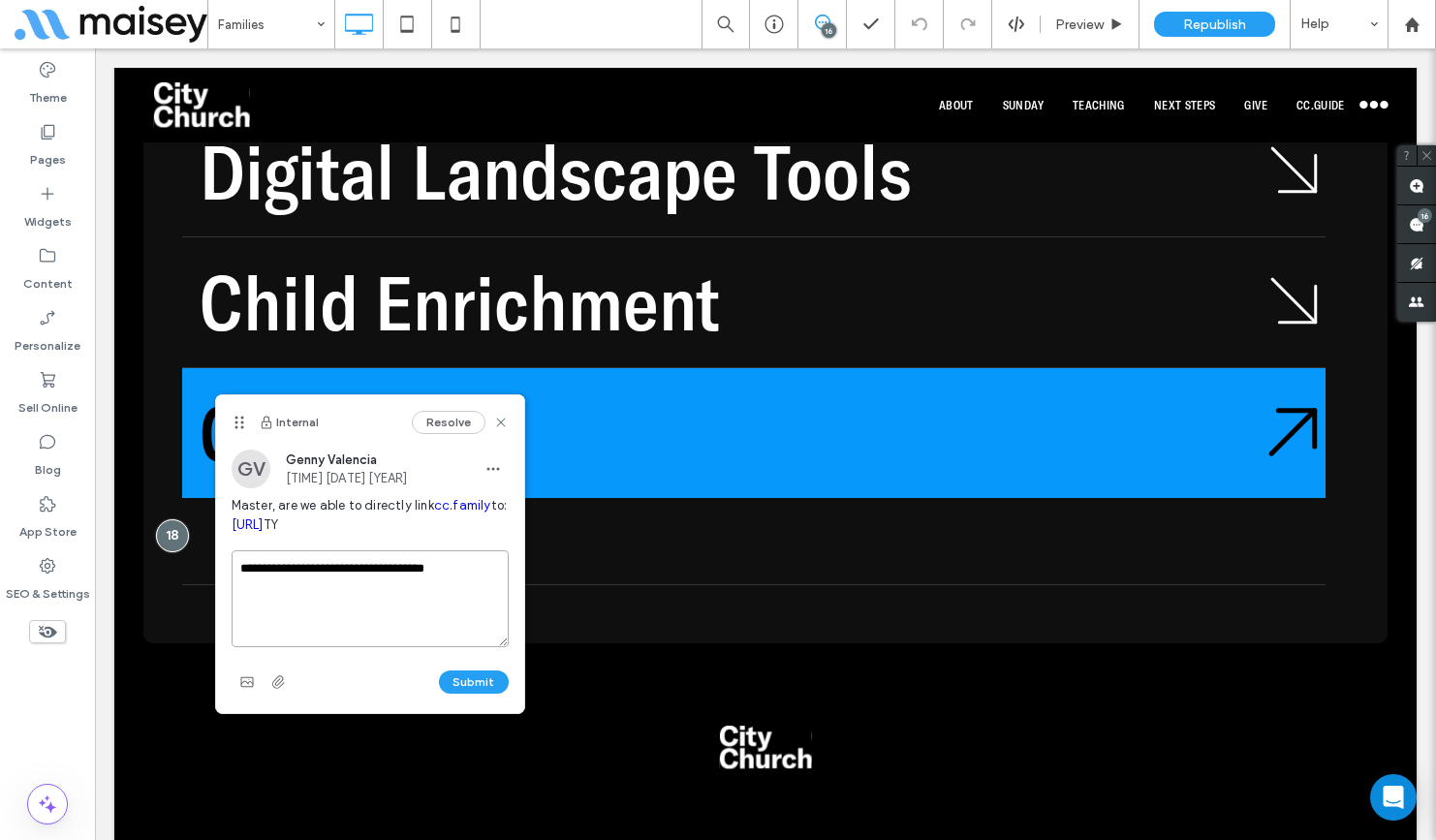 click on "**********" at bounding box center (370, 599) 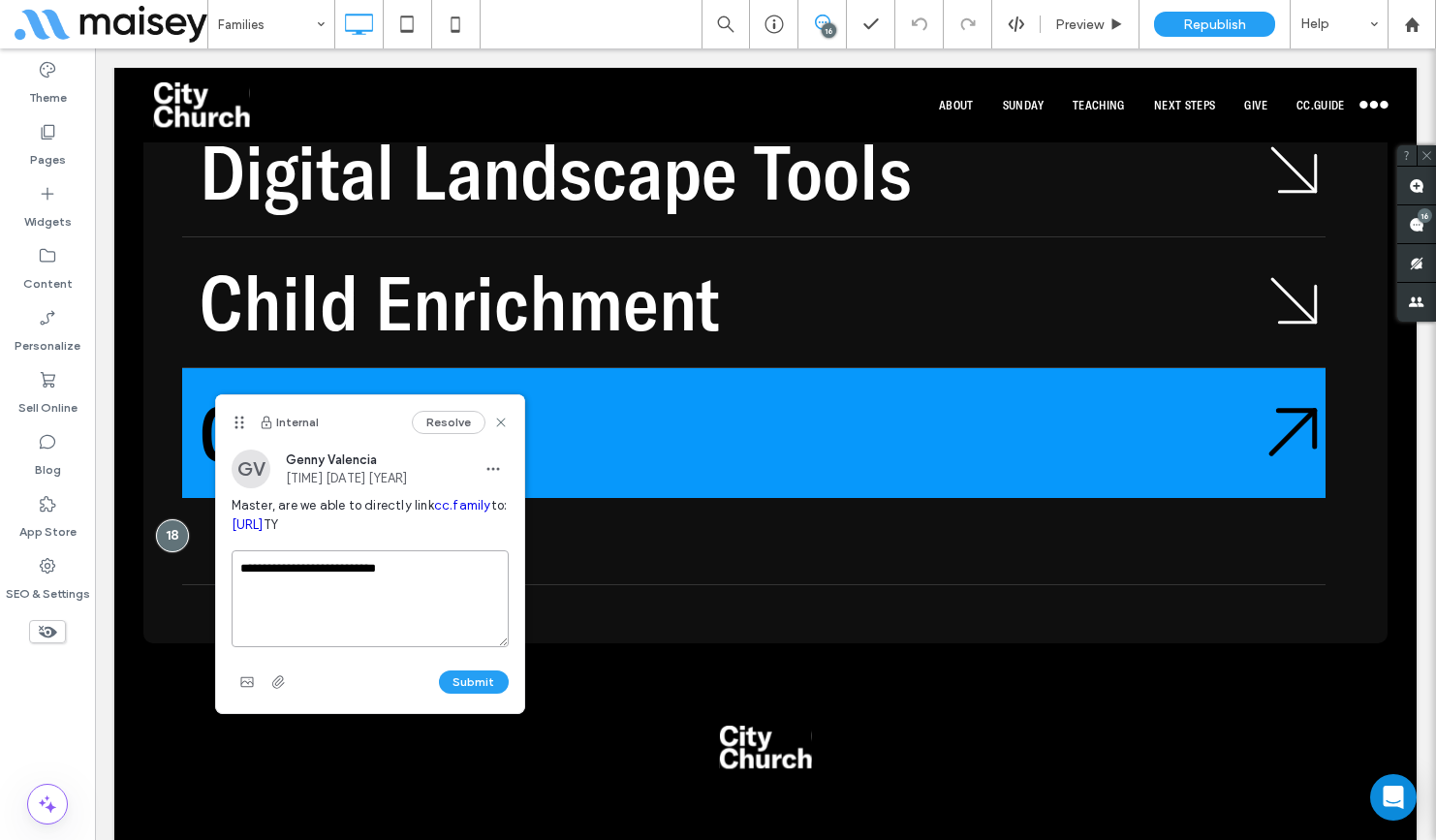 click on "**********" at bounding box center (370, 599) 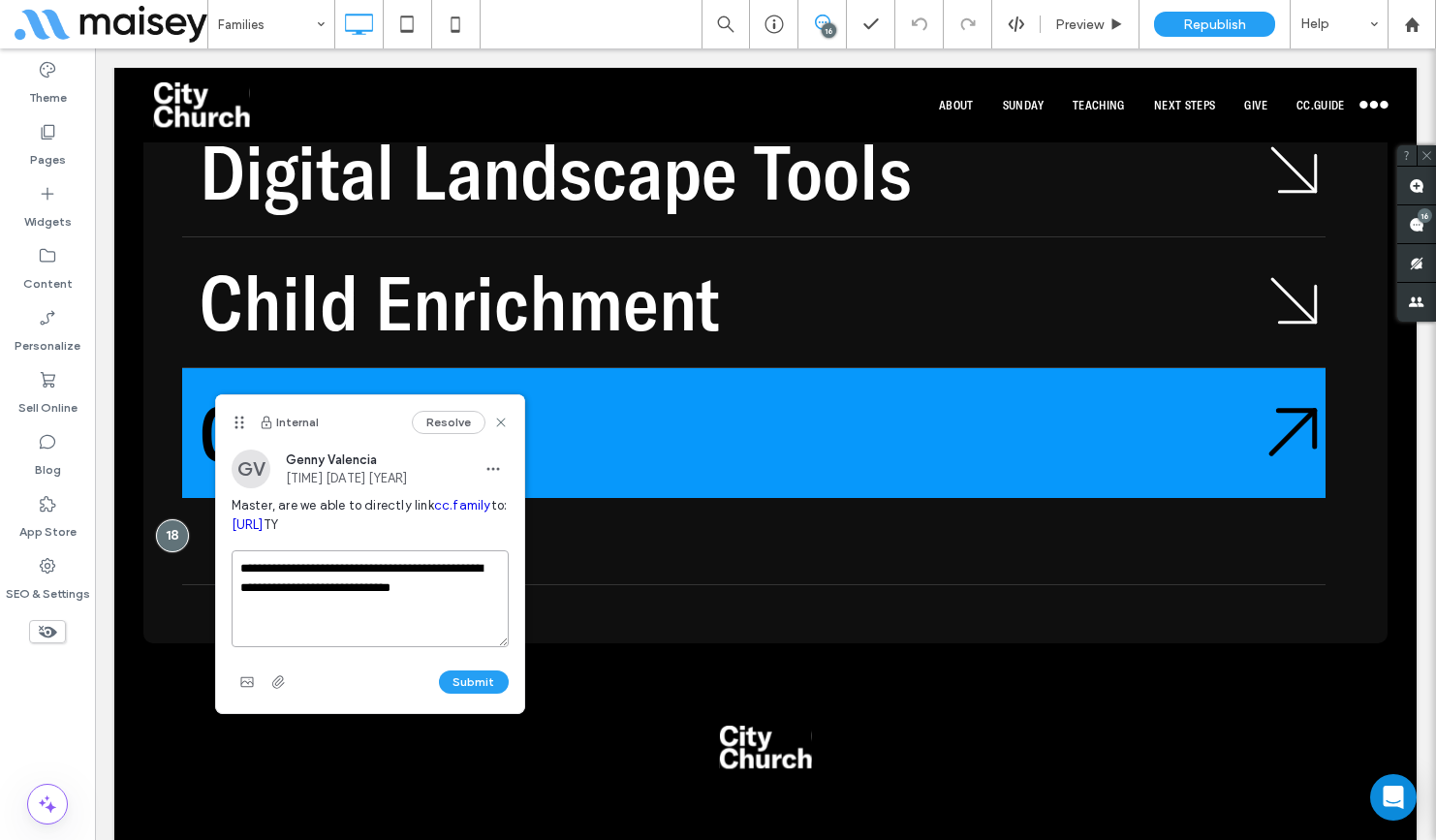 type on "**********" 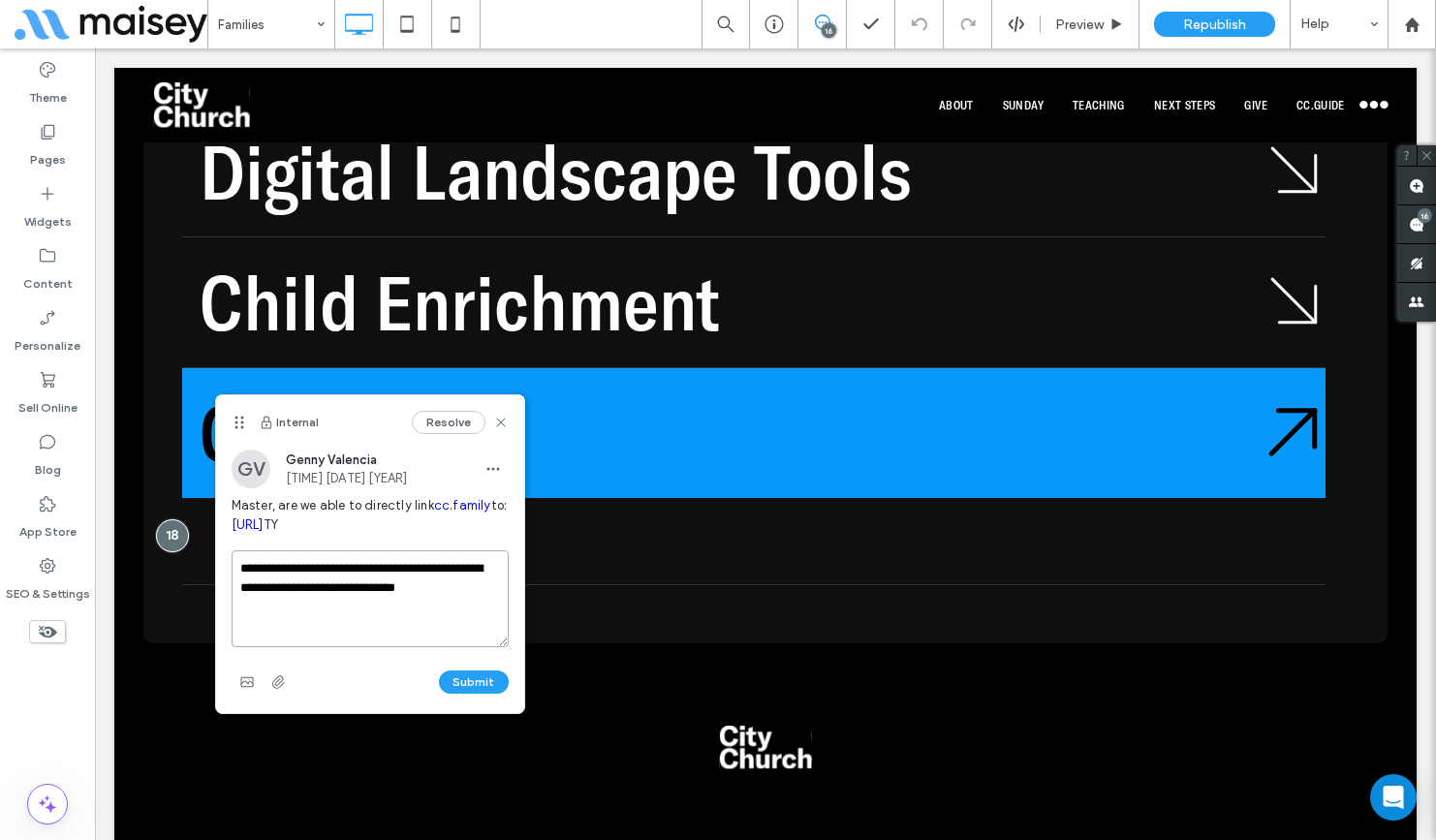 click on "**********" at bounding box center (370, 599) 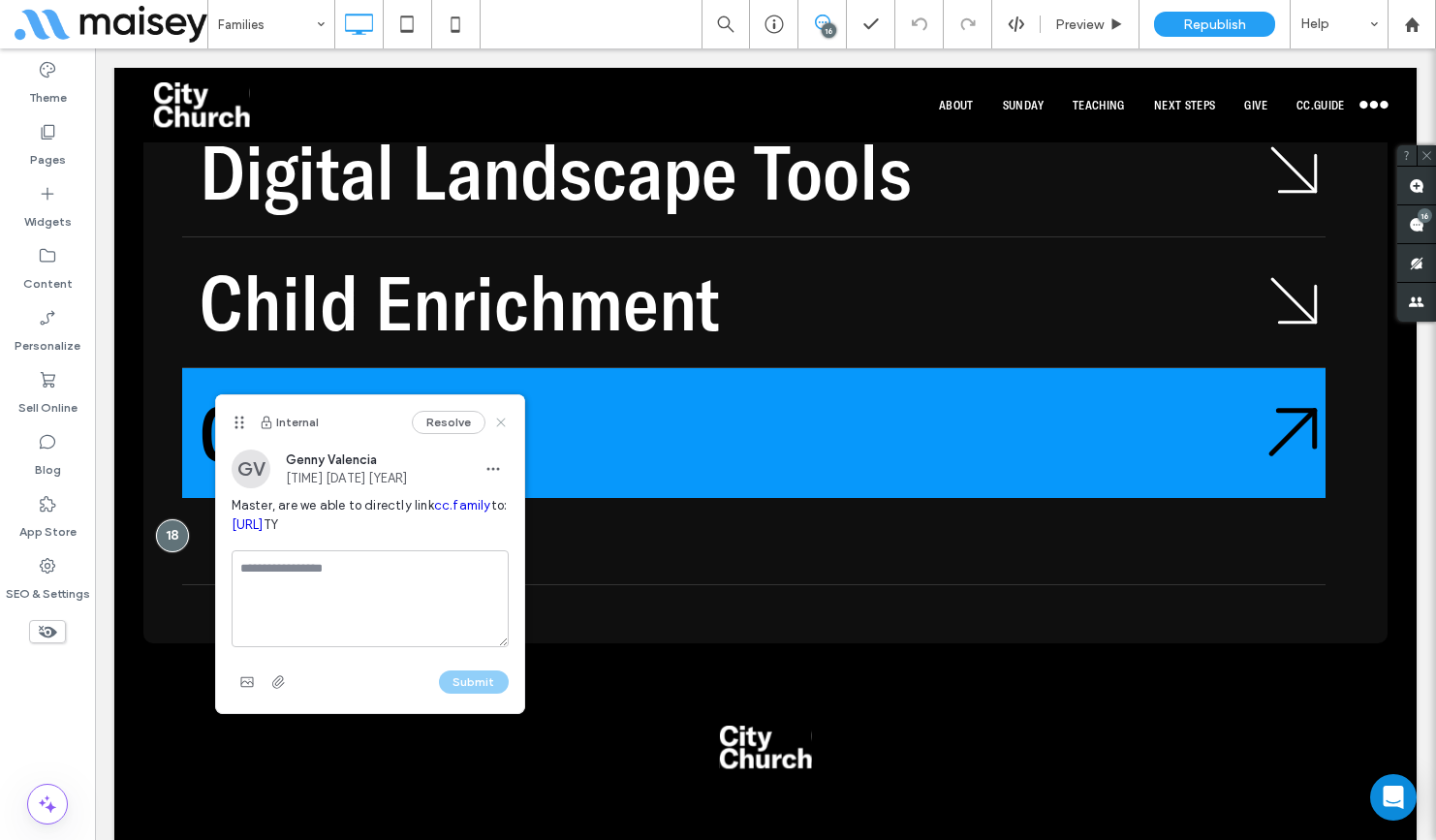 click 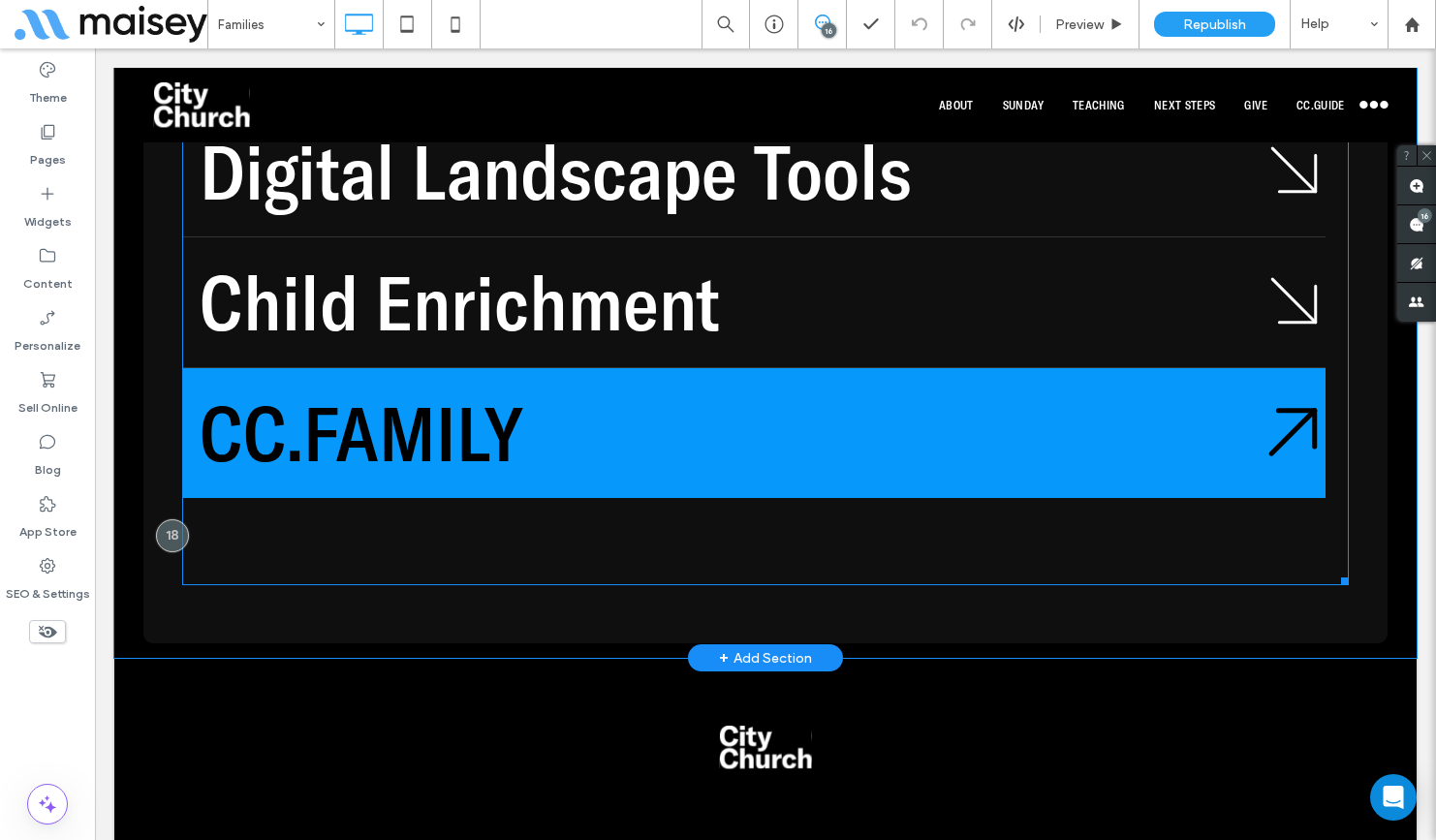 click at bounding box center [765, 345] 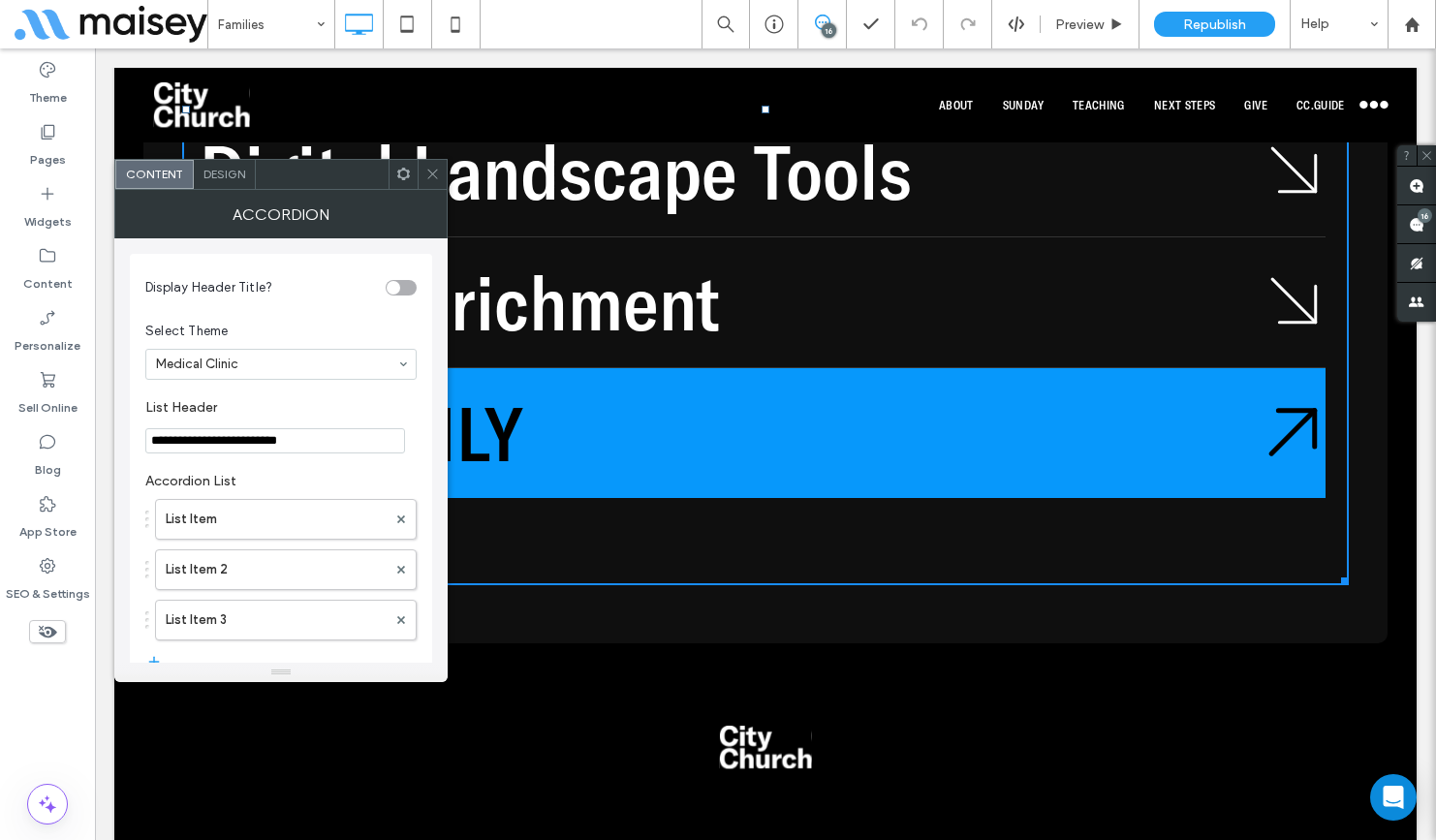 drag, startPoint x: 437, startPoint y: 174, endPoint x: 354, endPoint y: 135, distance: 91.70605 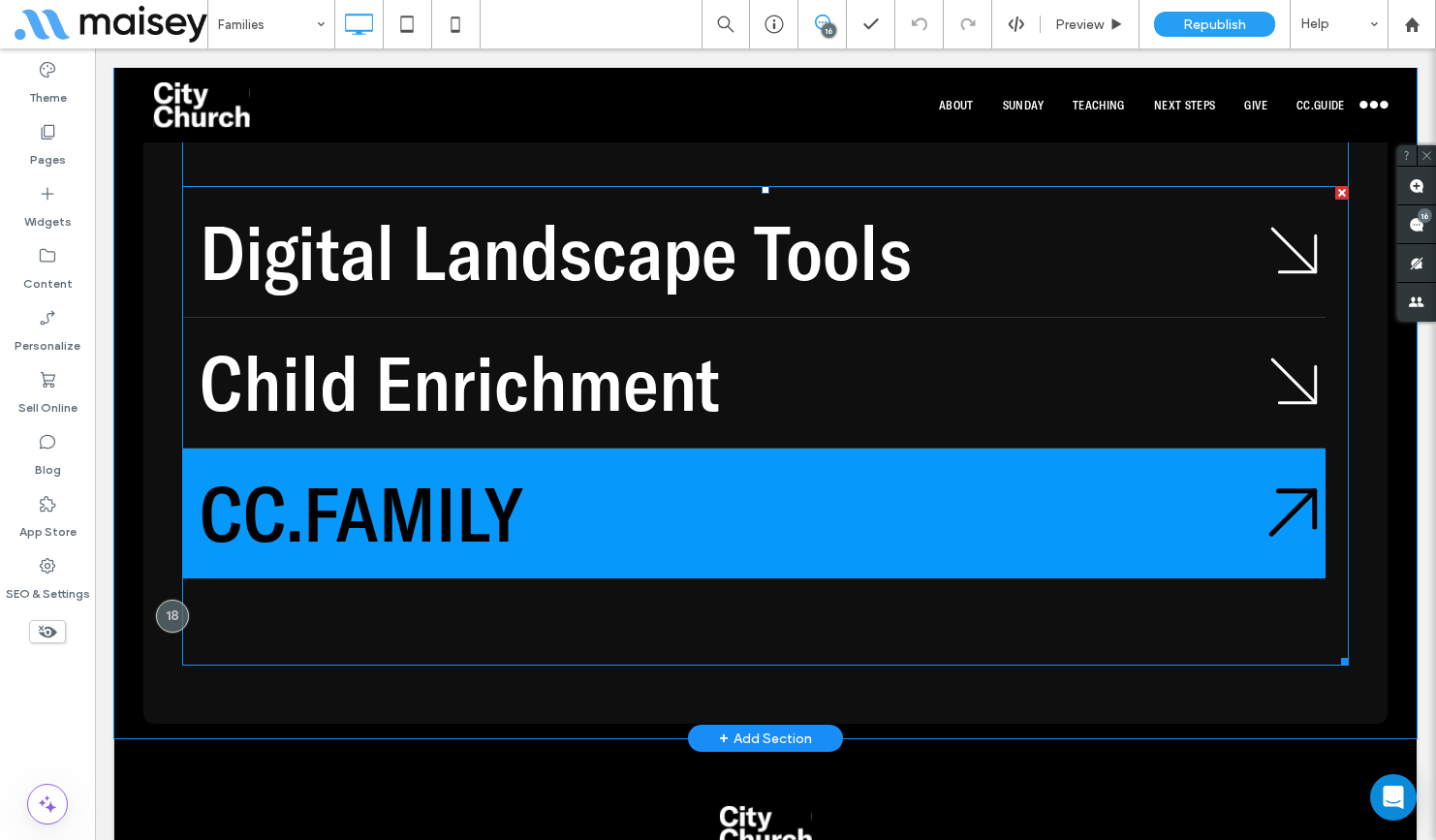 scroll, scrollTop: 6085, scrollLeft: 0, axis: vertical 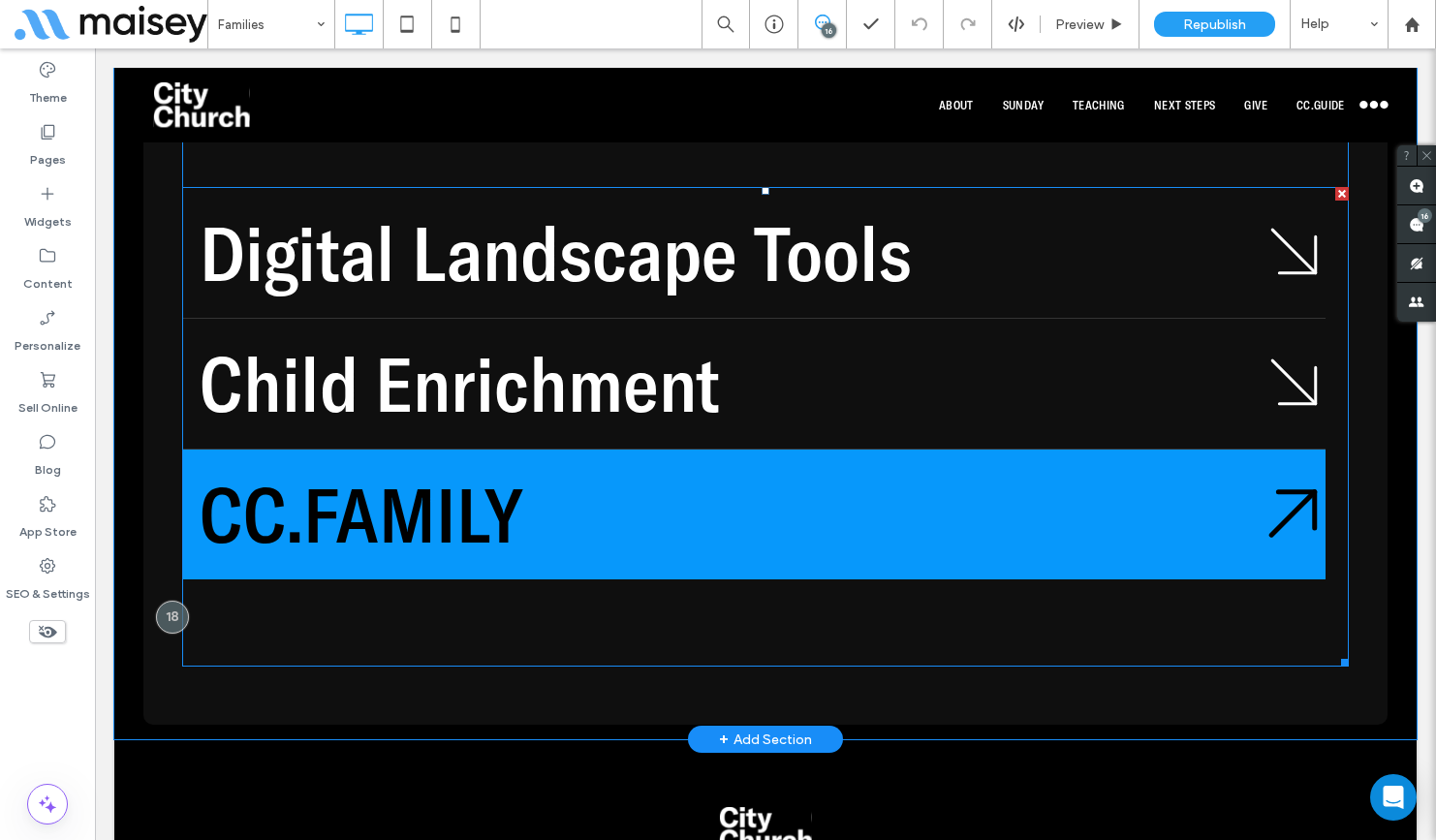 click at bounding box center [765, 426] 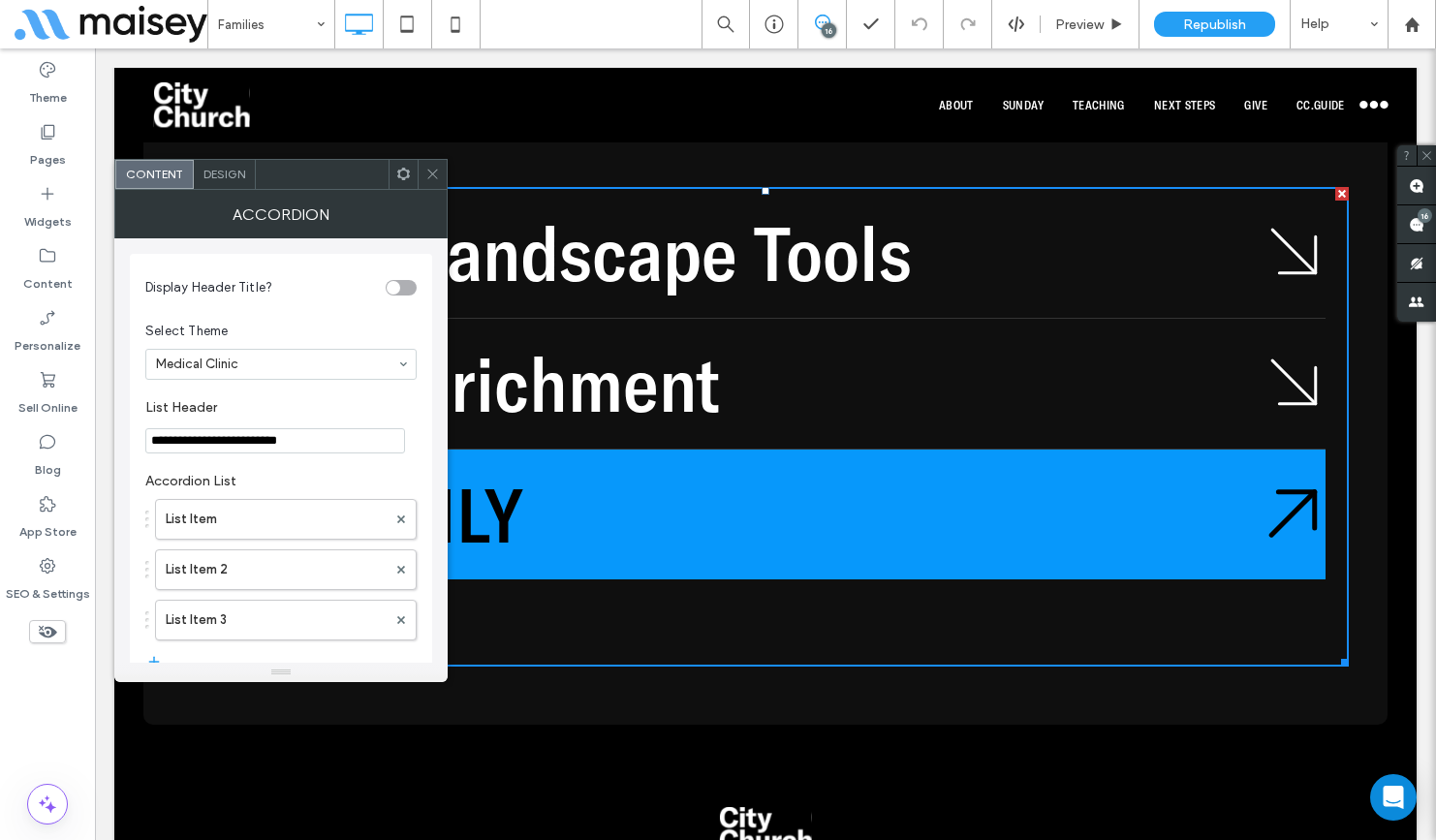 click at bounding box center [1293, 514] 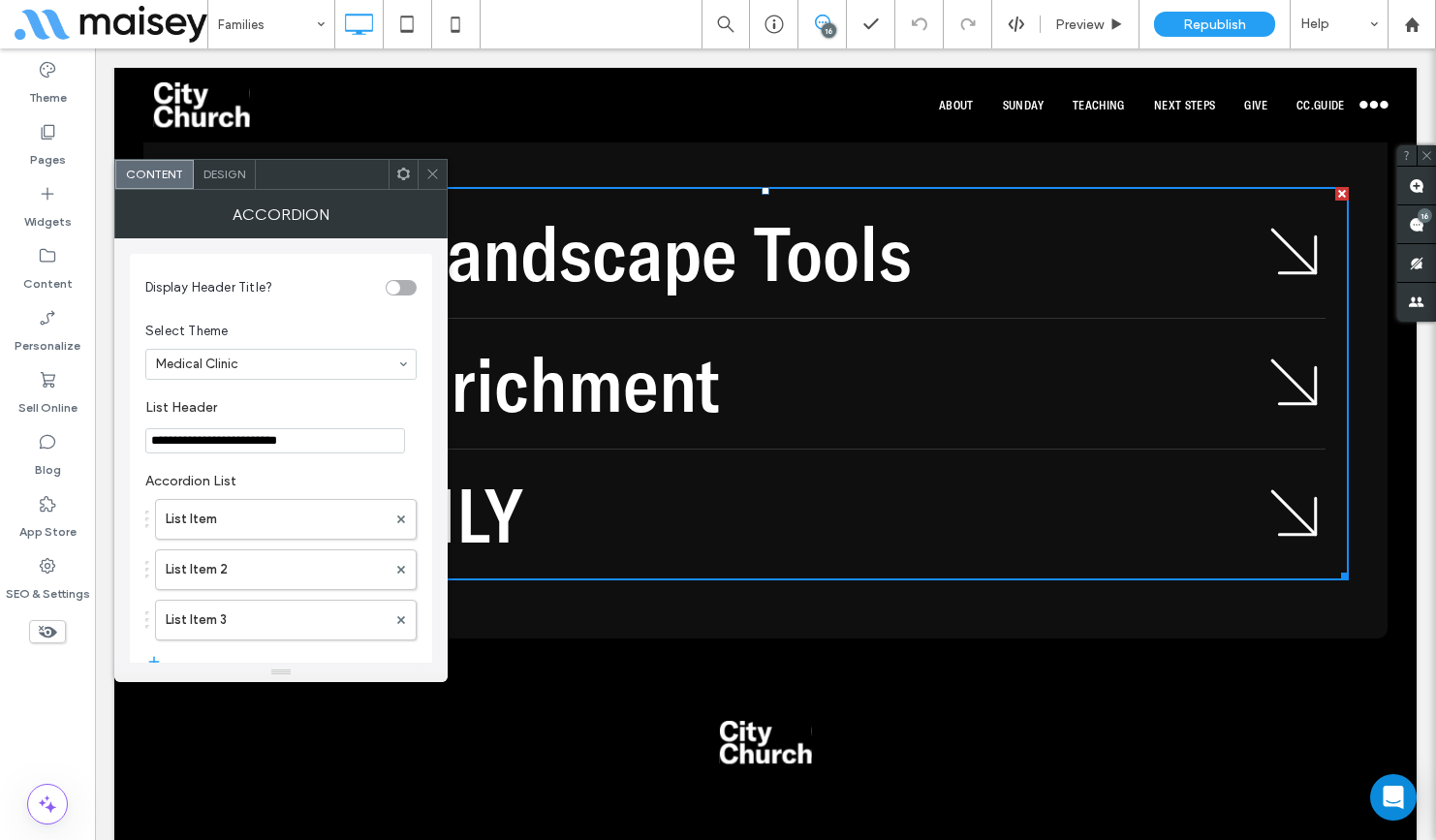 drag, startPoint x: 434, startPoint y: 173, endPoint x: 353, endPoint y: 127, distance: 93.15042 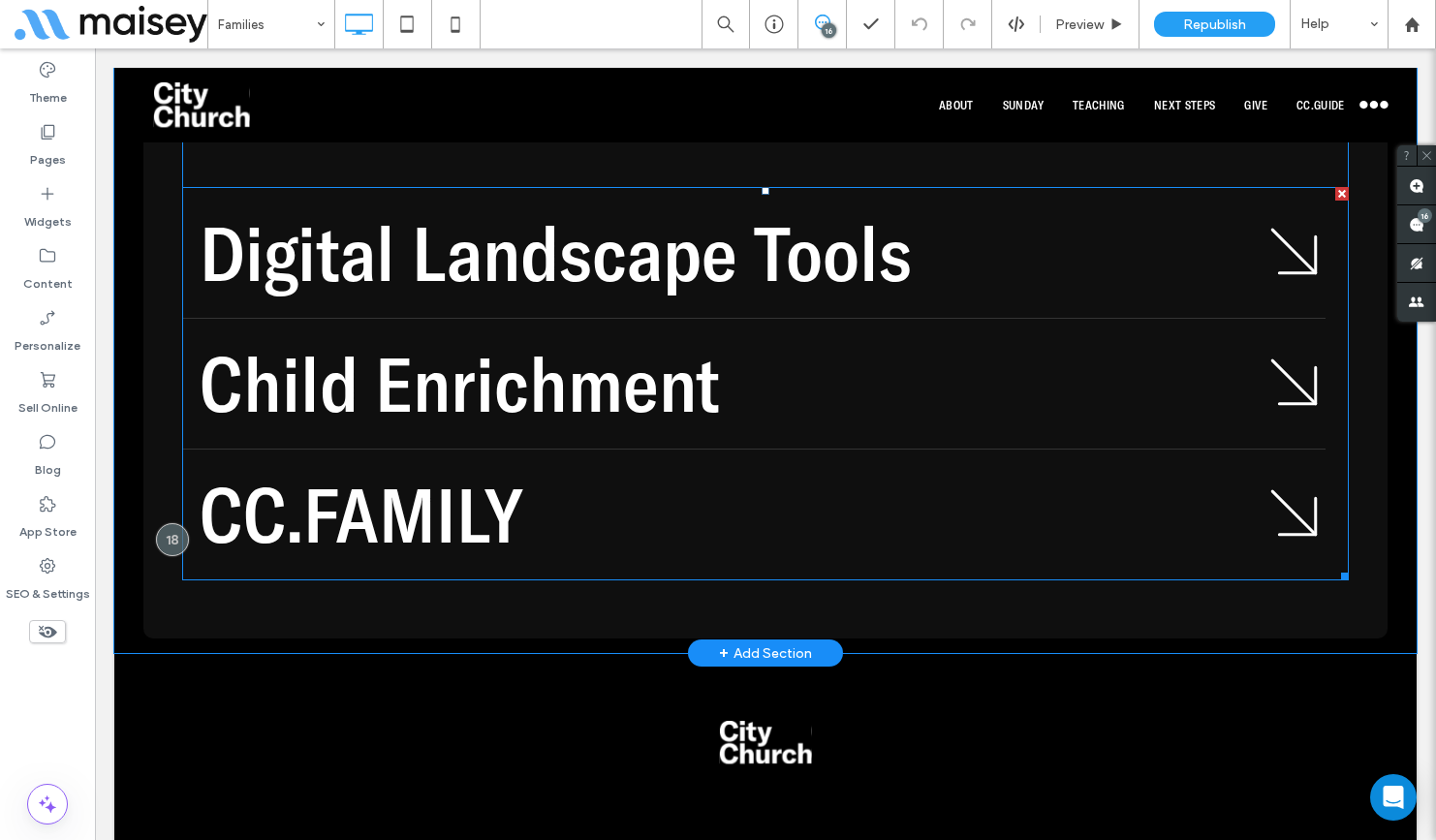 click at bounding box center [765, 384] 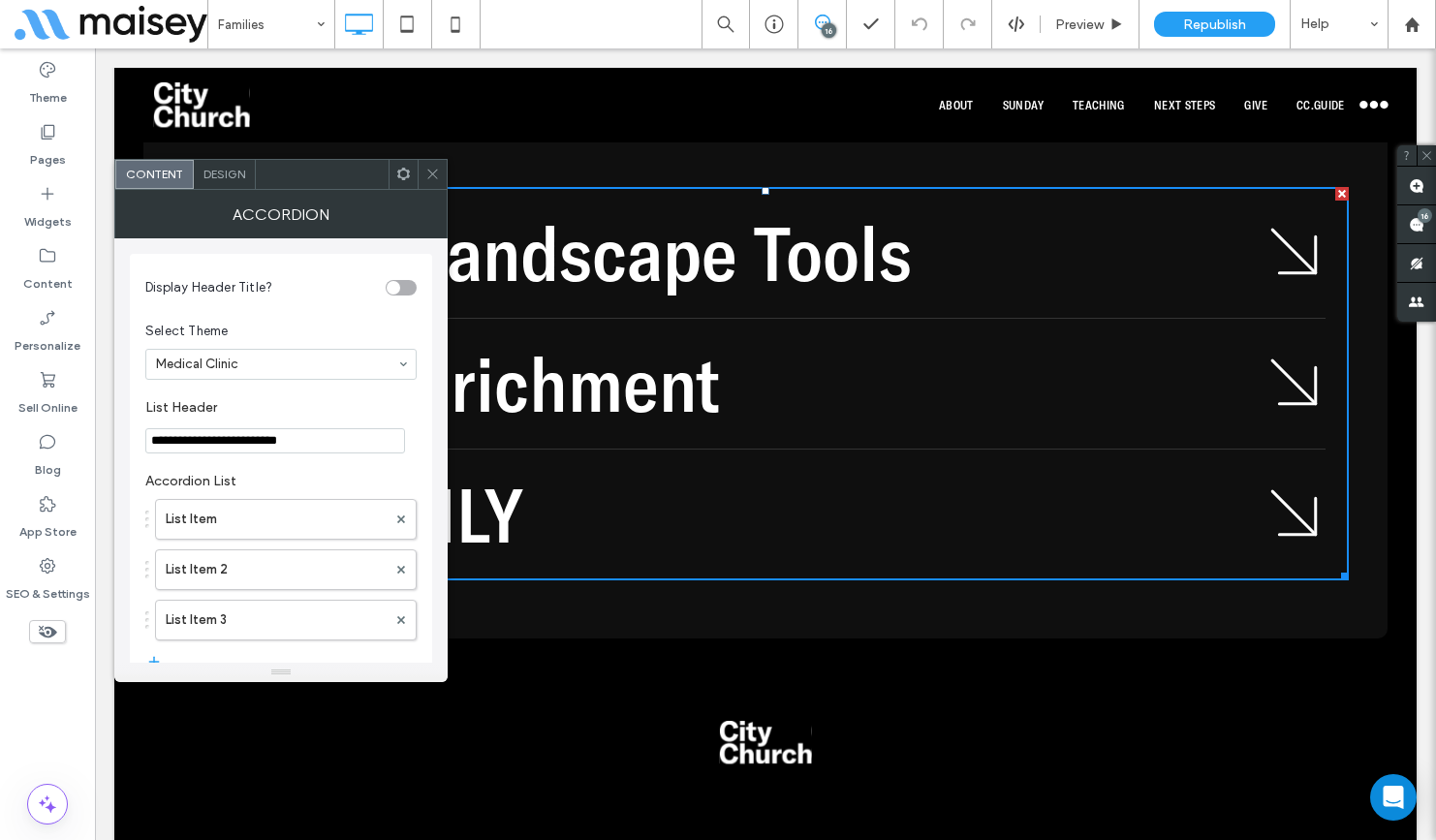 click at bounding box center (1294, 384) 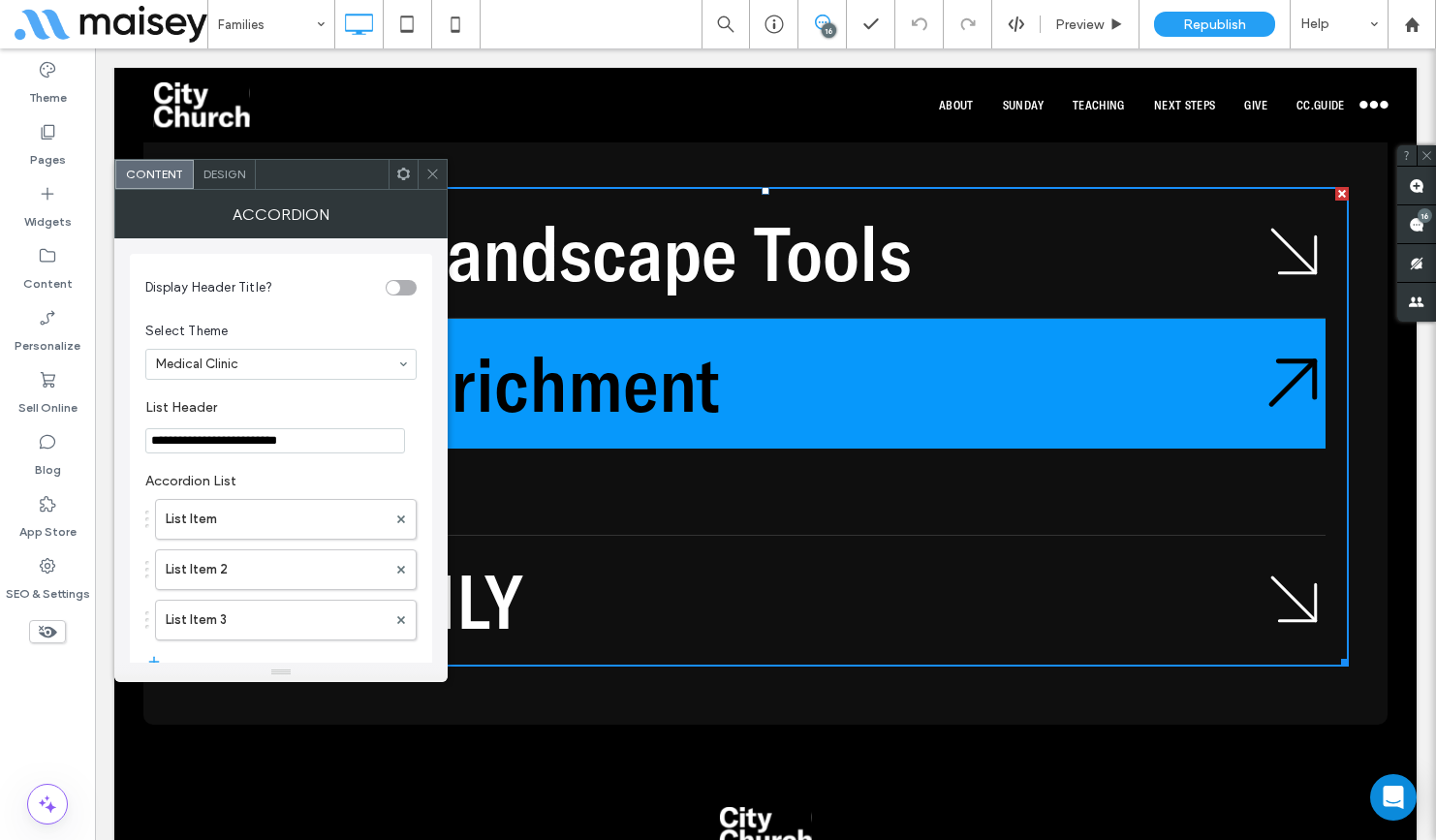 click at bounding box center (1293, 384) 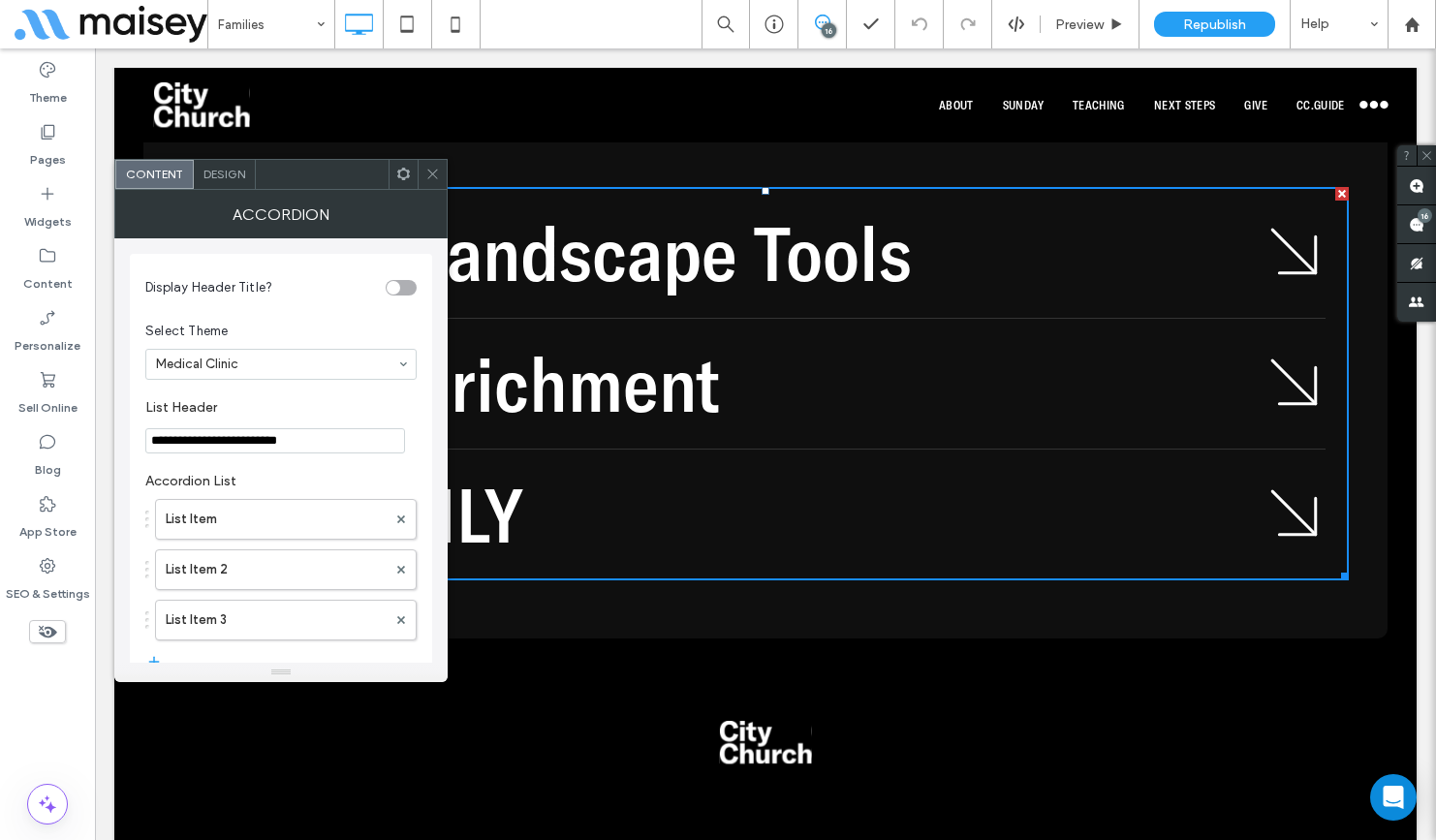 drag, startPoint x: 428, startPoint y: 176, endPoint x: 447, endPoint y: 187, distance: 21.954498 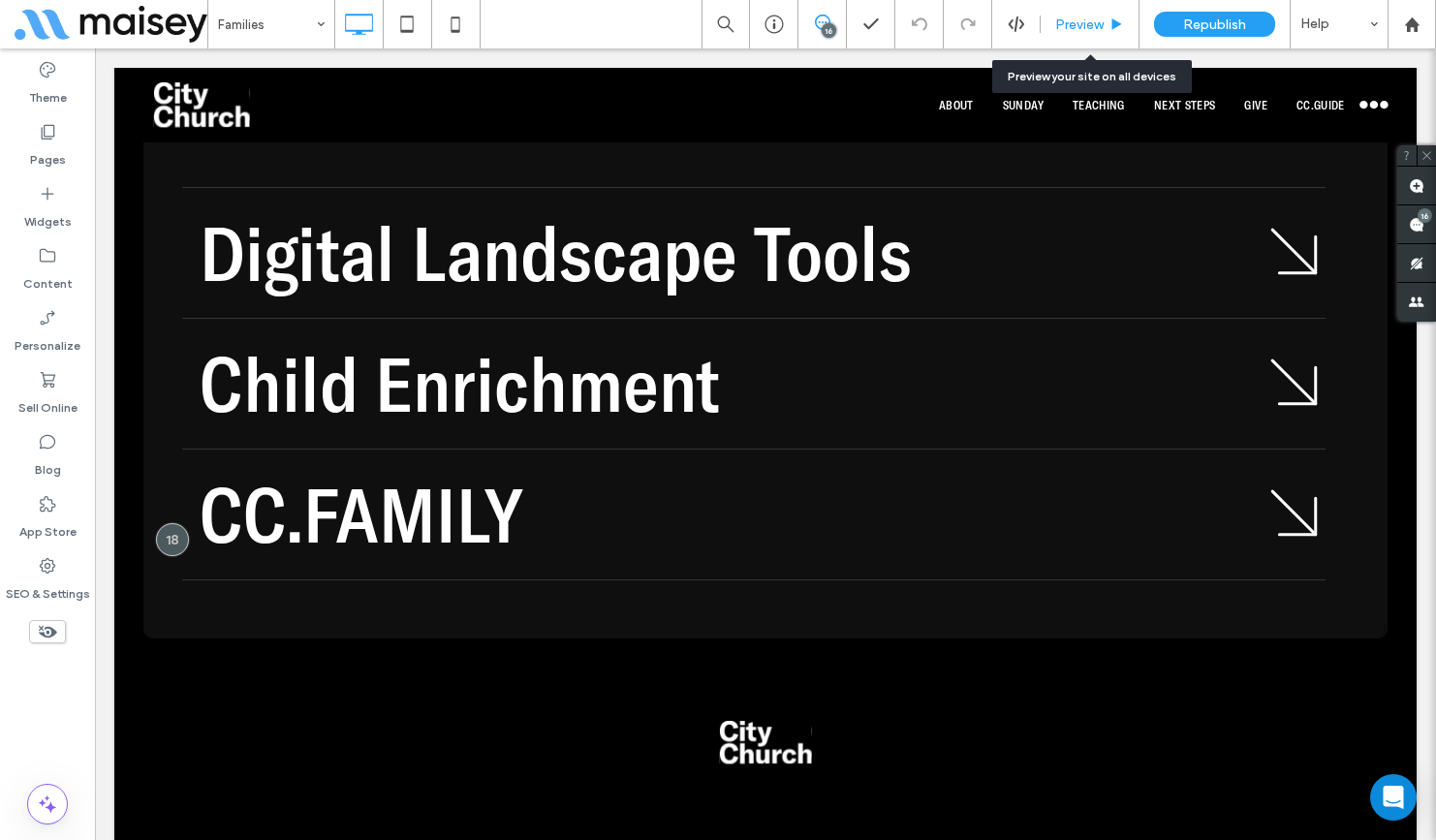 click on "Preview" at bounding box center [1079, 24] 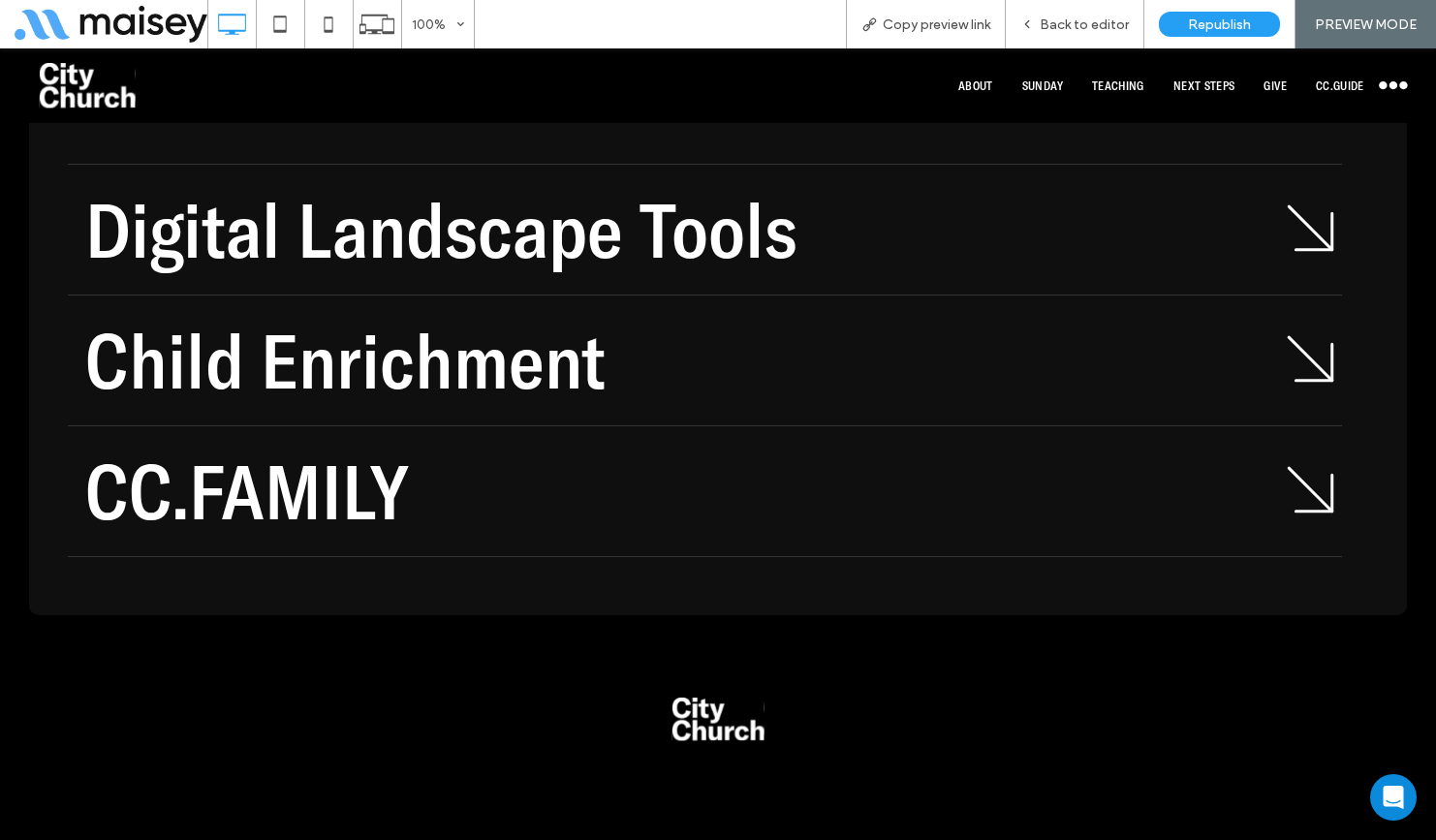 scroll, scrollTop: 6093, scrollLeft: 0, axis: vertical 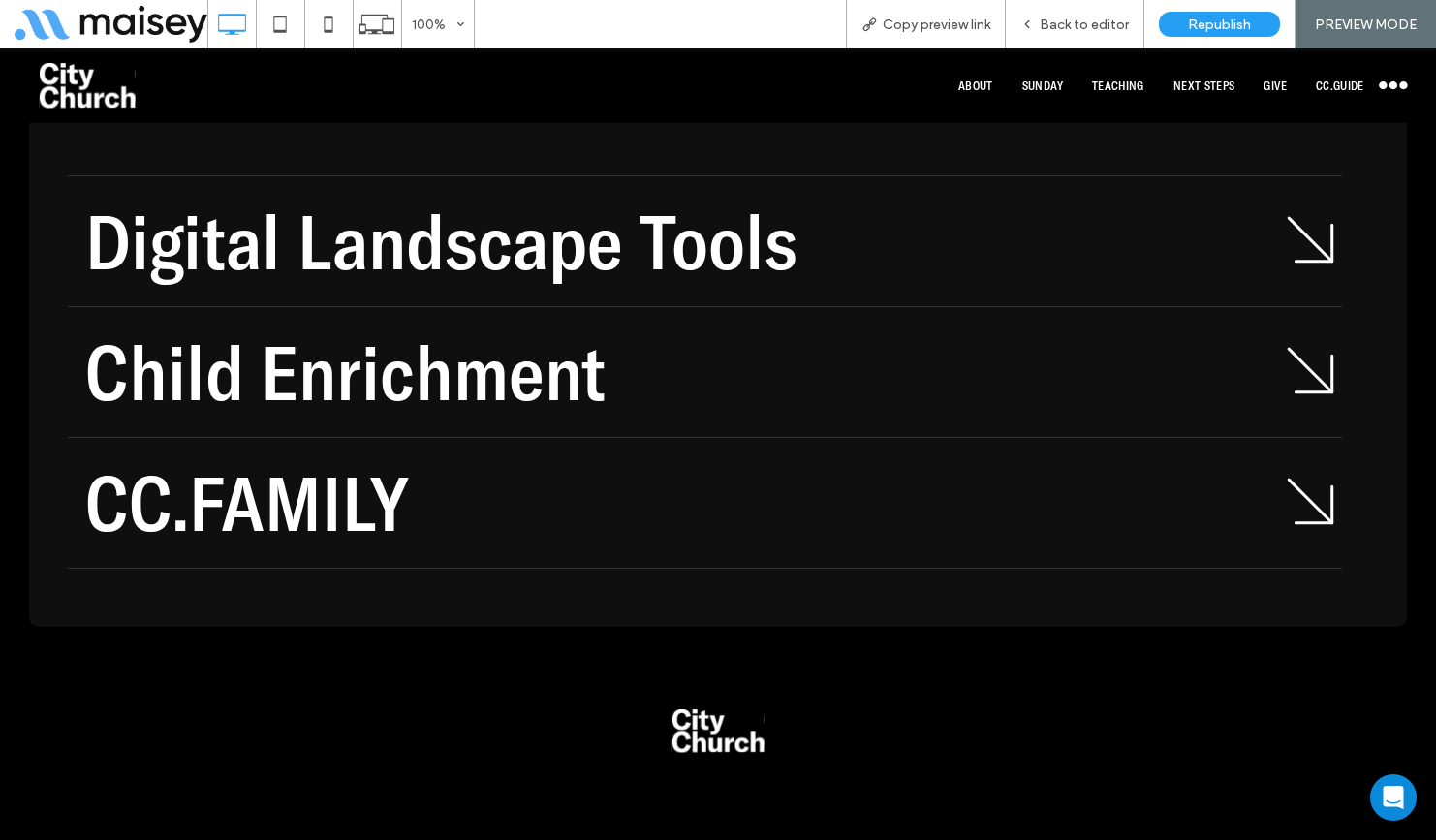 click on "Back to editor" at bounding box center [1084, 24] 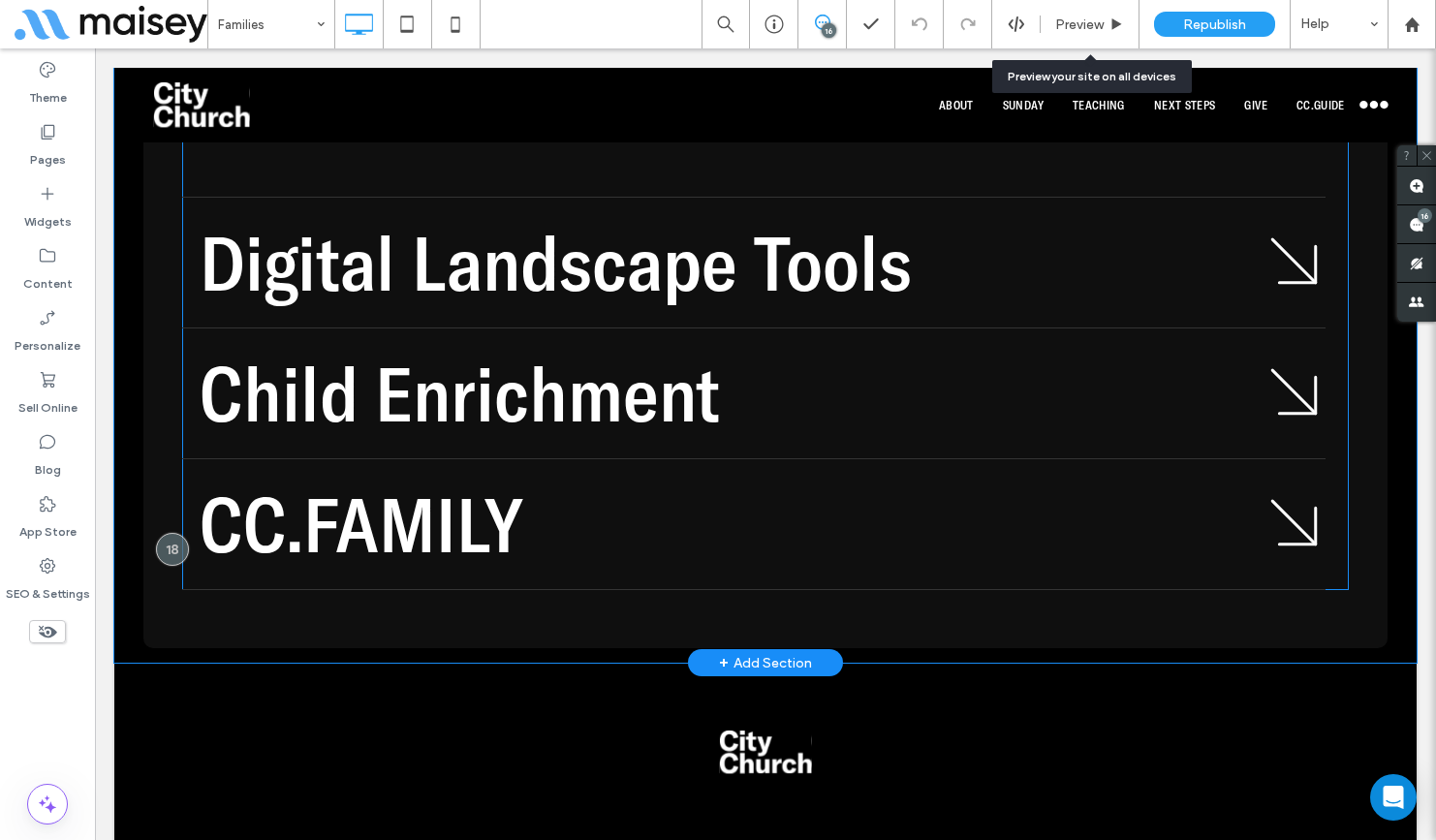 scroll, scrollTop: 6073, scrollLeft: 0, axis: vertical 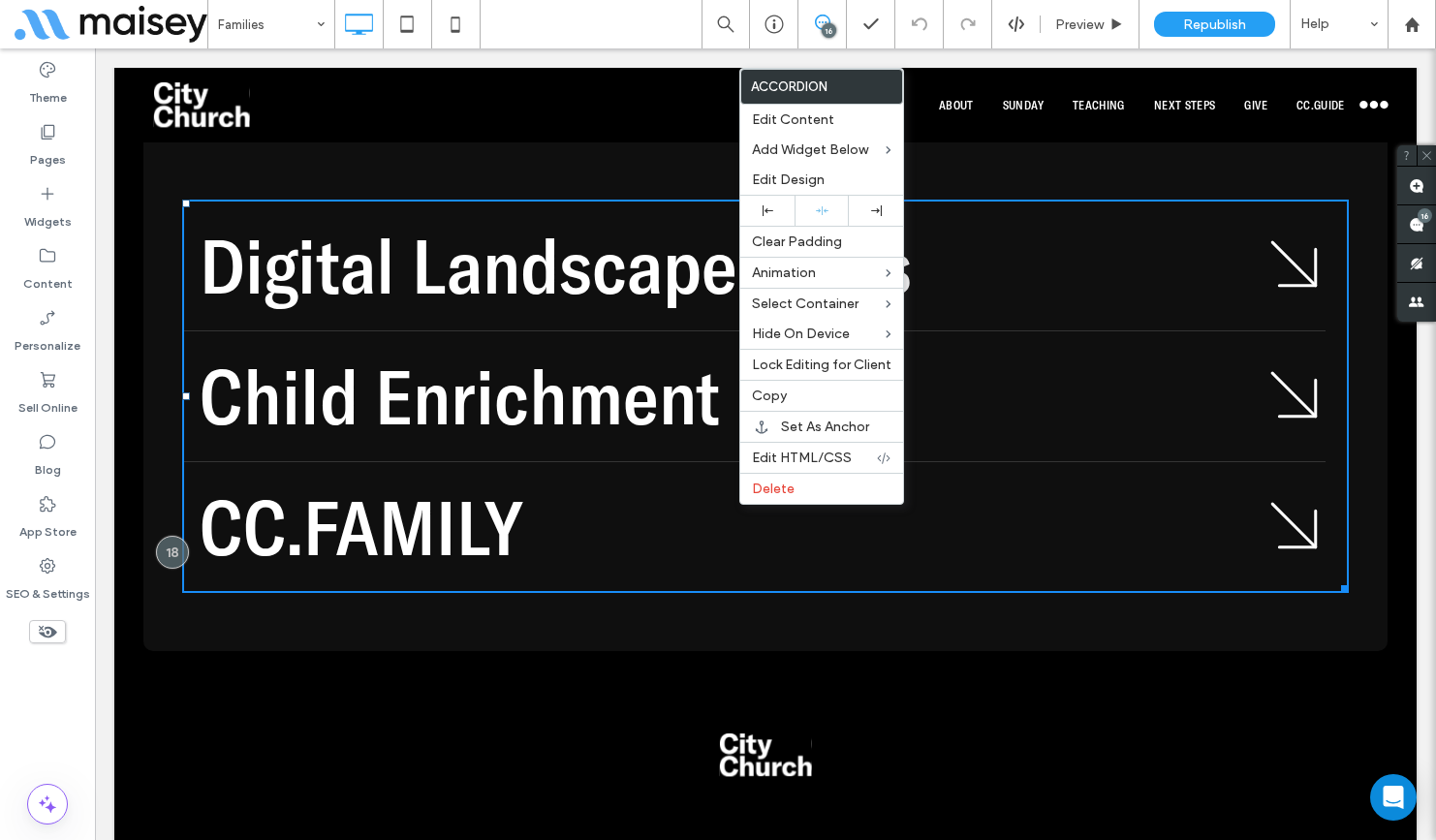 click on "Child Enrichment" at bounding box center [722, 396] 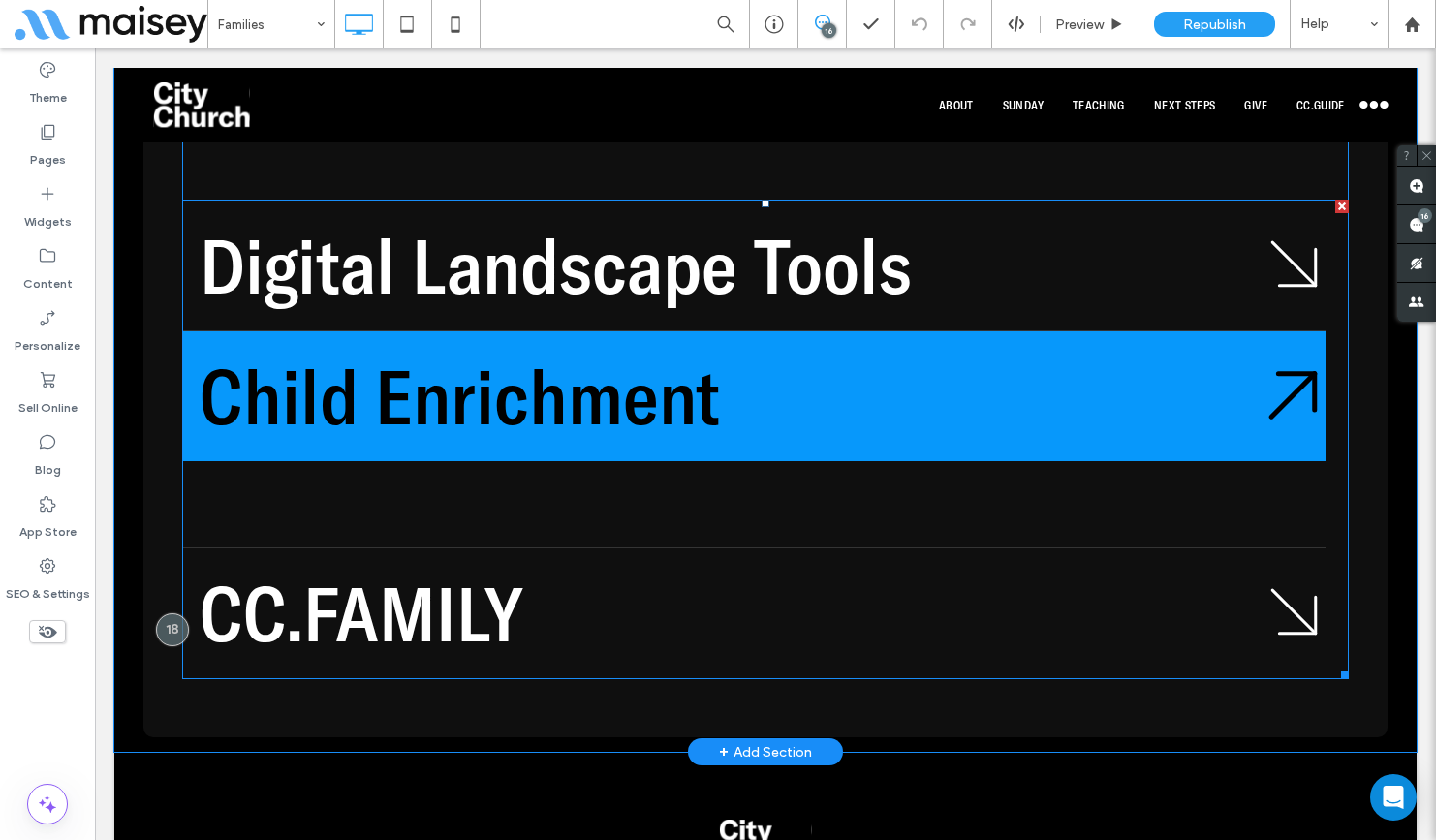 click at bounding box center [765, 439] 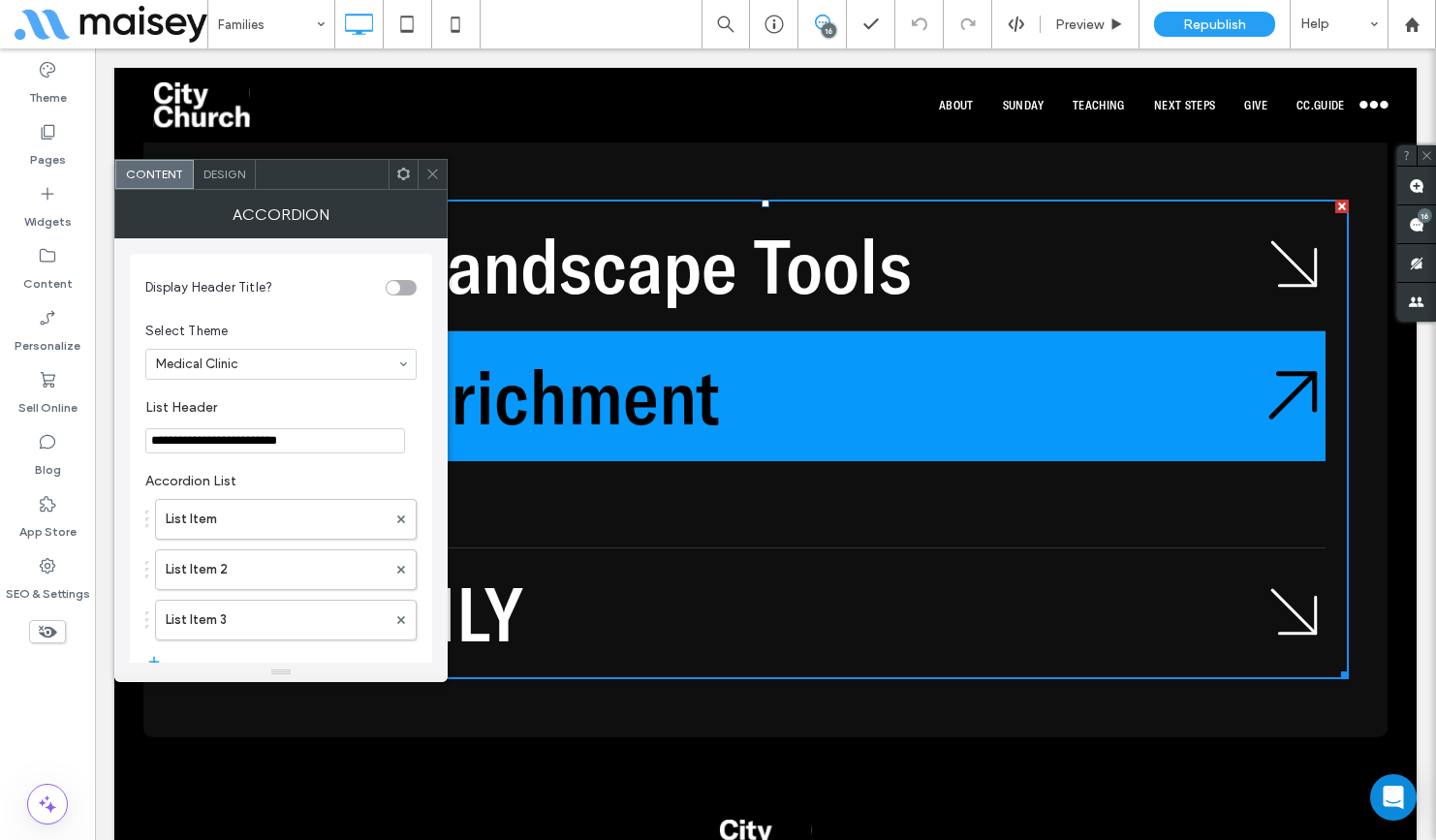 click on "Child Enrichment" at bounding box center [721, 396] 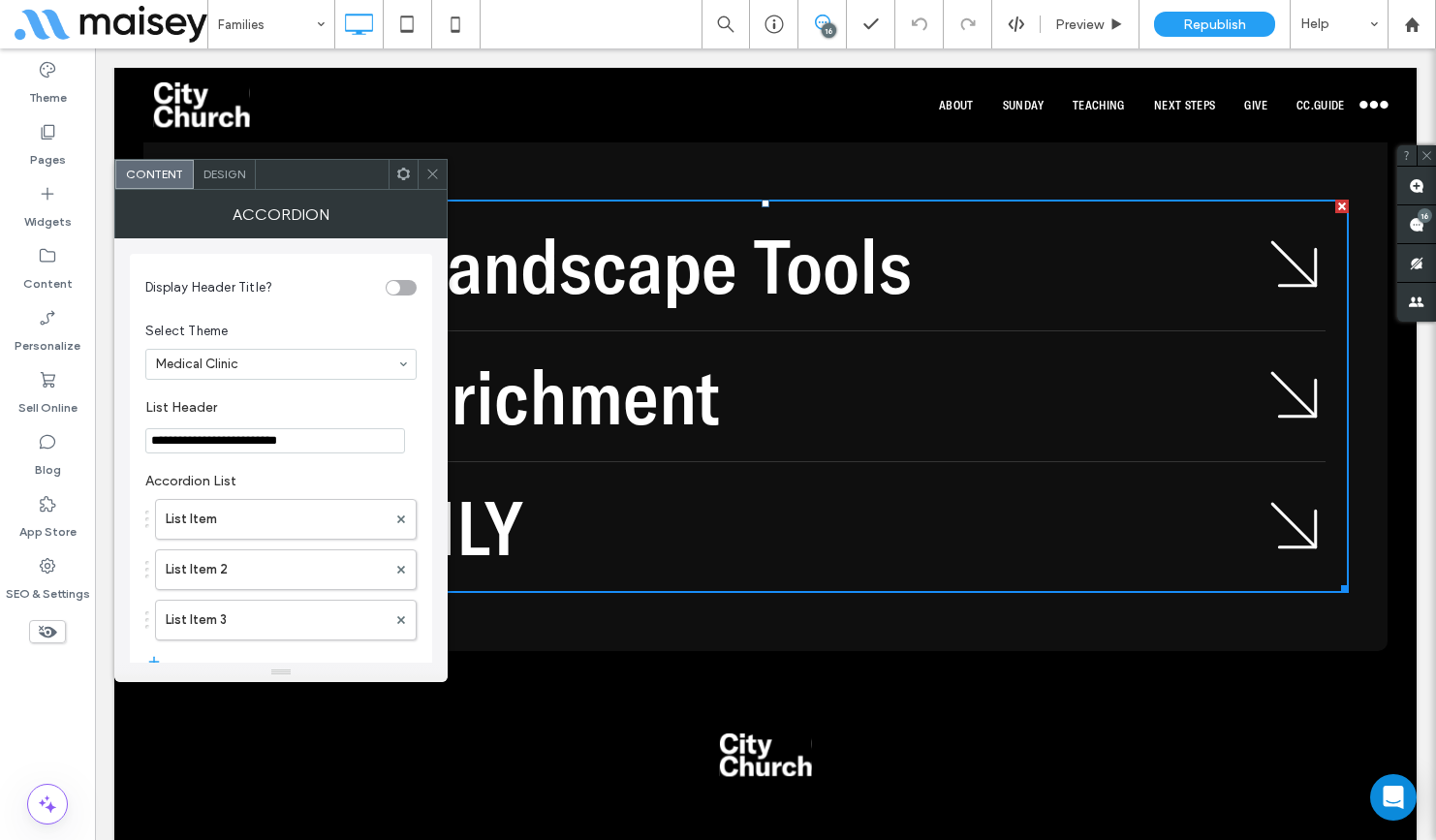 click at bounding box center [432, 174] 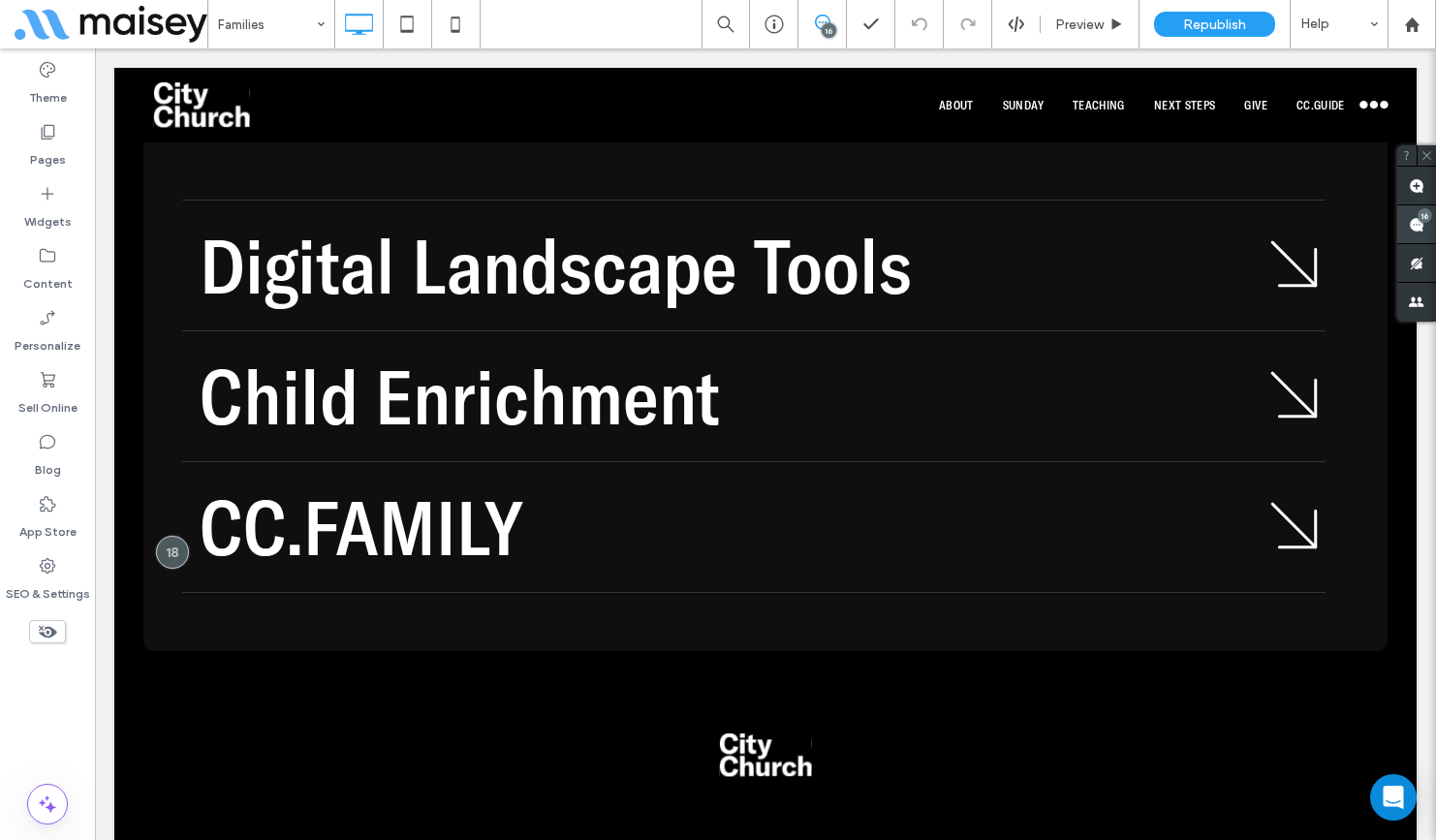 click at bounding box center [1417, 224] 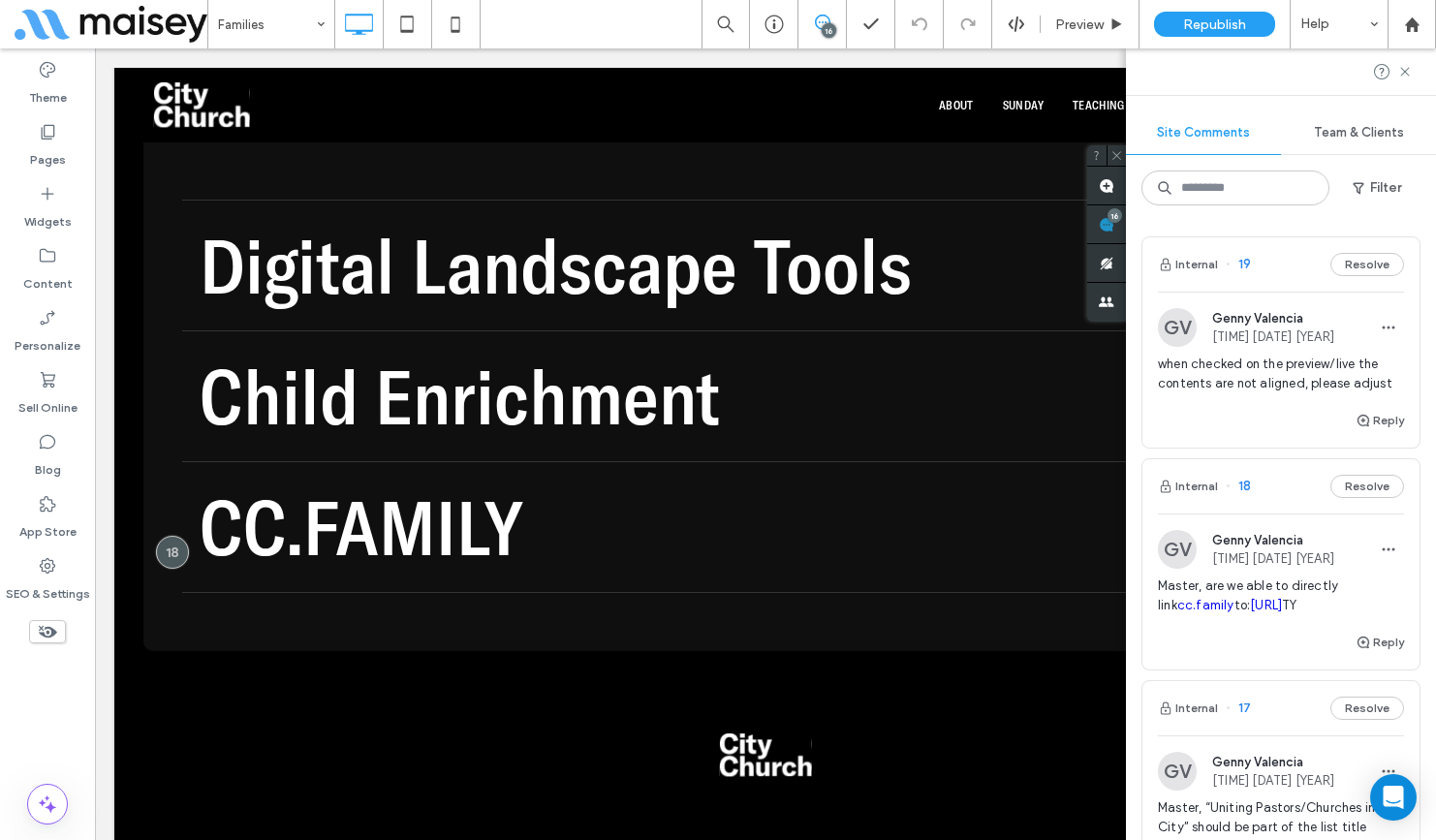 click at bounding box center [1177, 327] 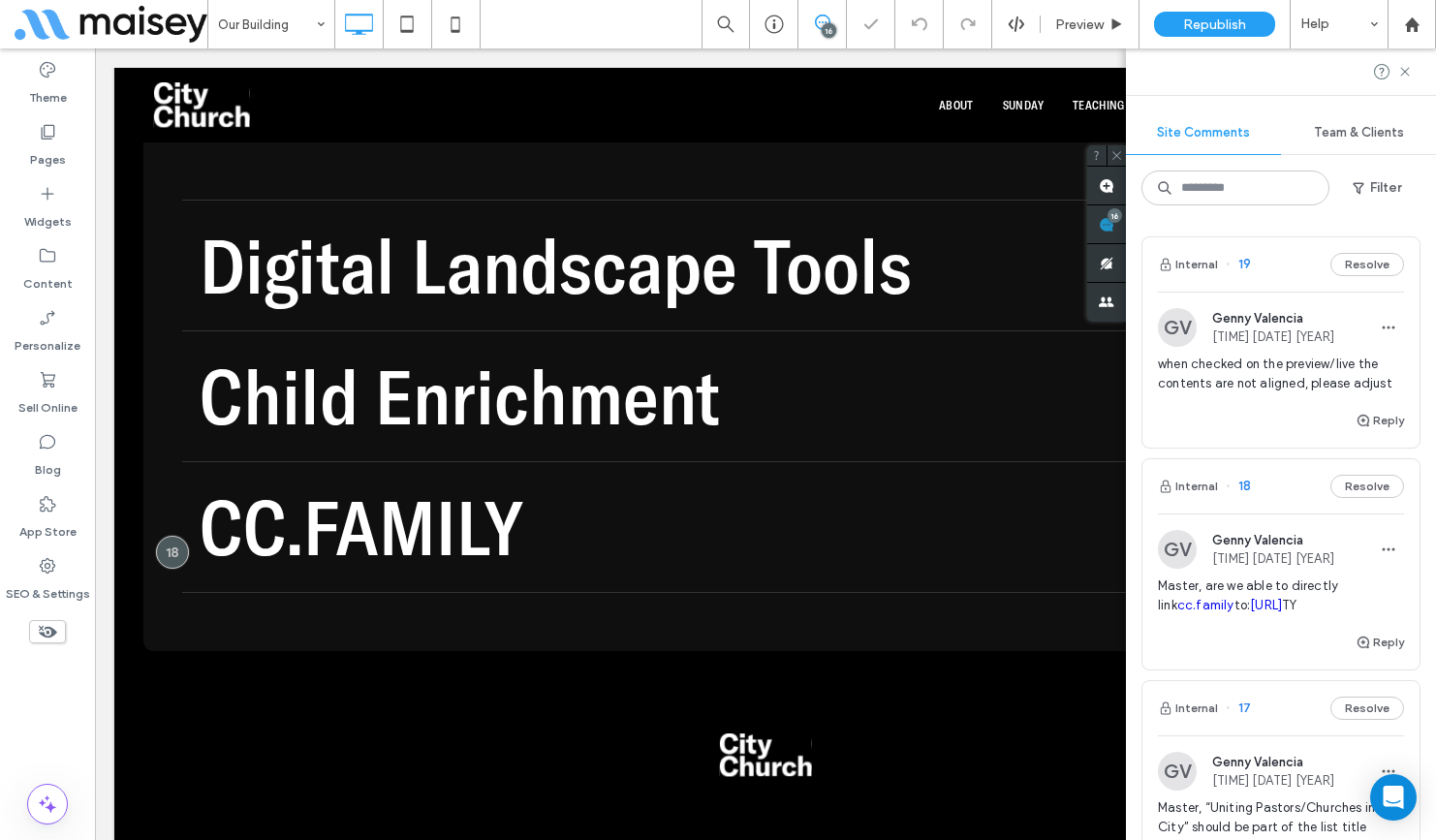 click at bounding box center [1177, 549] 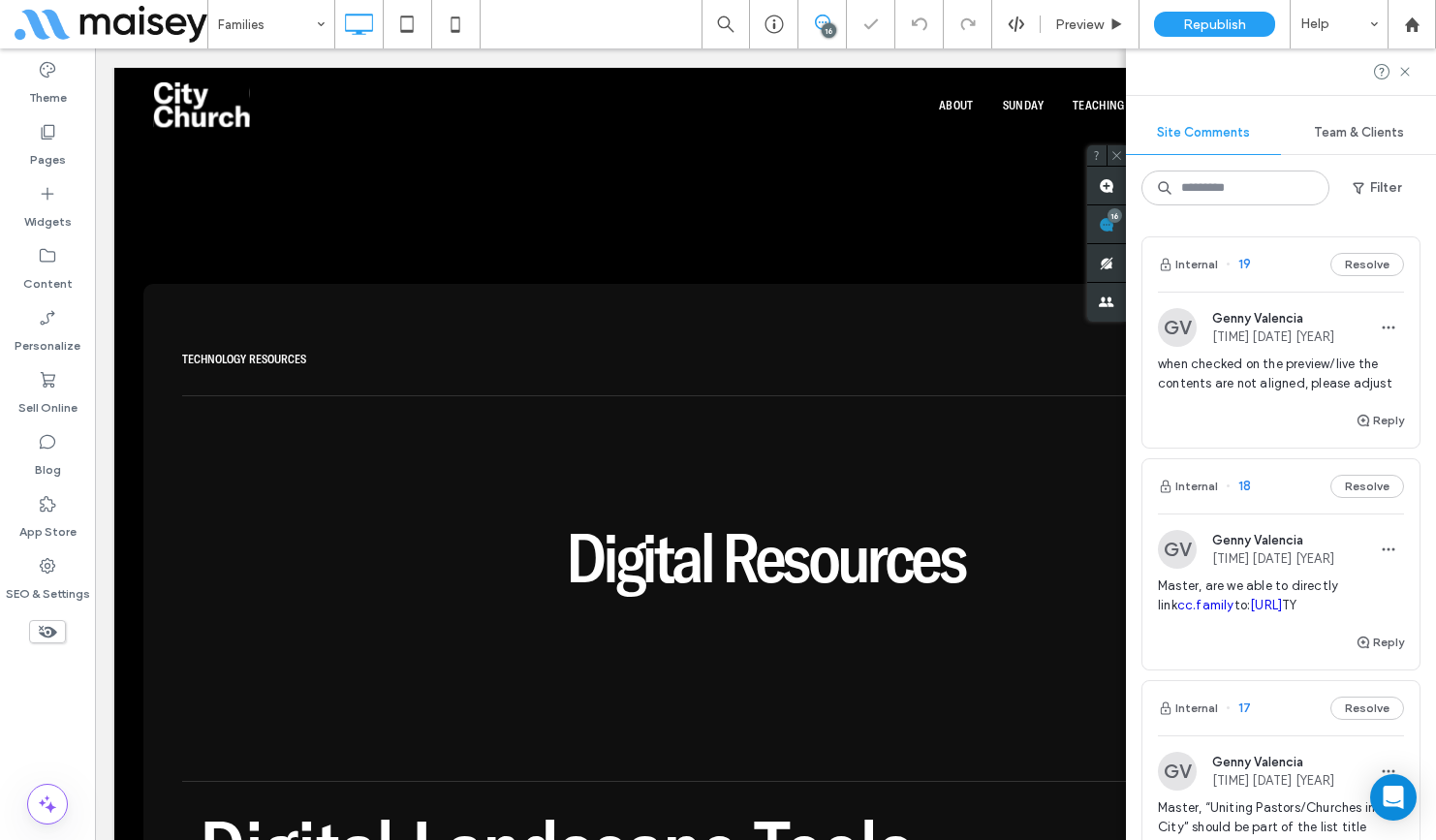 scroll, scrollTop: 5676, scrollLeft: 0, axis: vertical 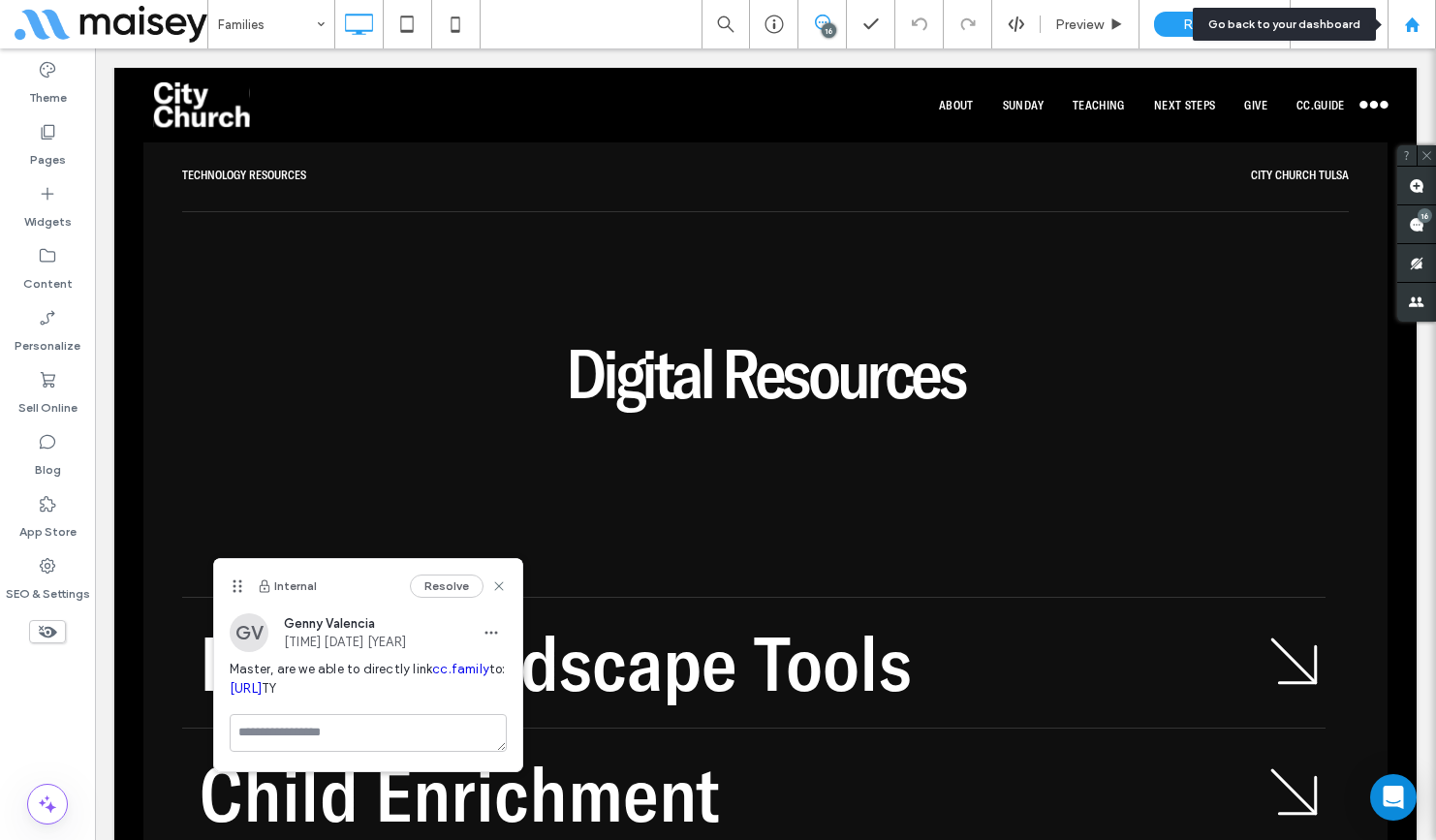 click 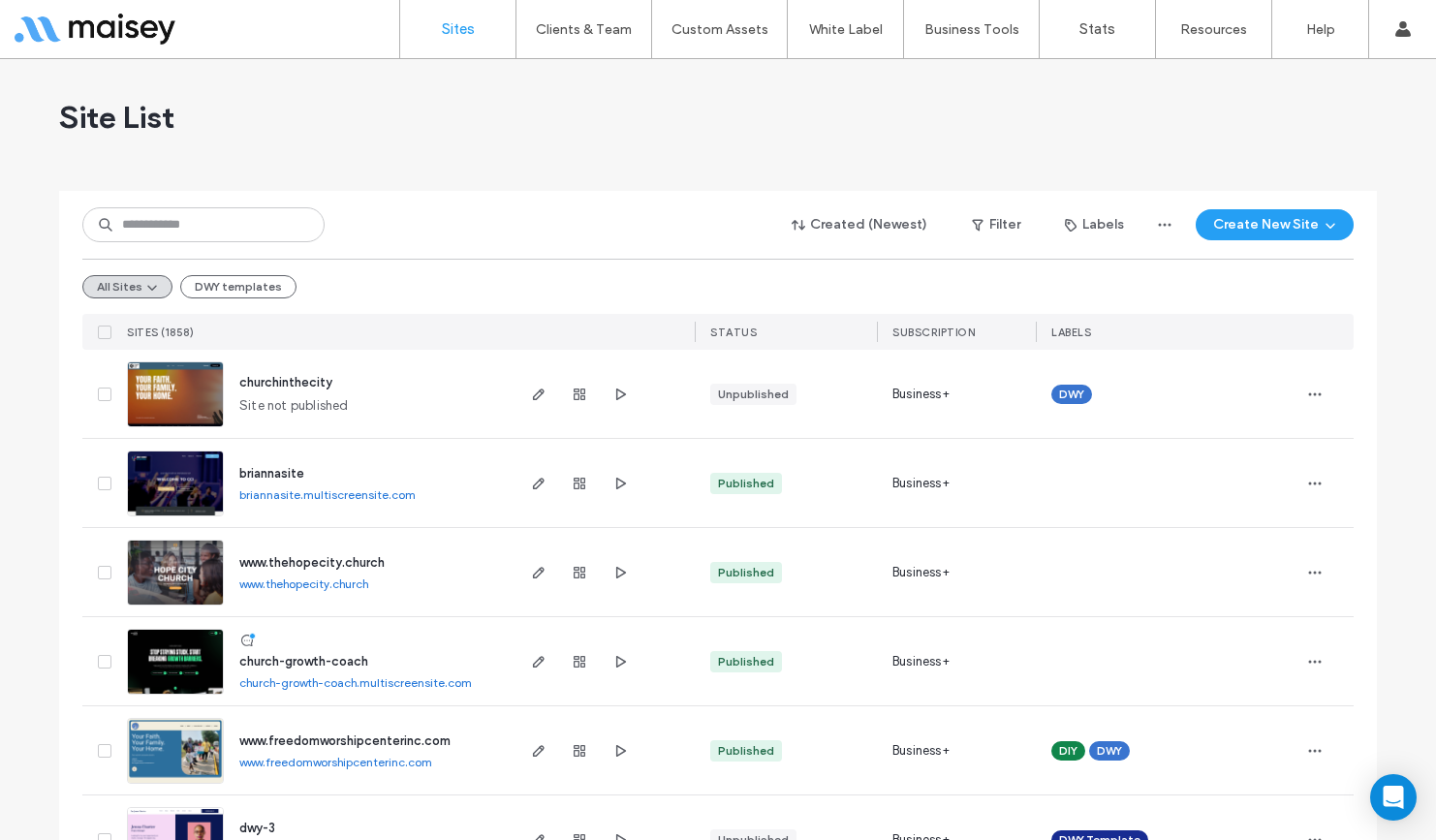 scroll, scrollTop: 0, scrollLeft: 0, axis: both 